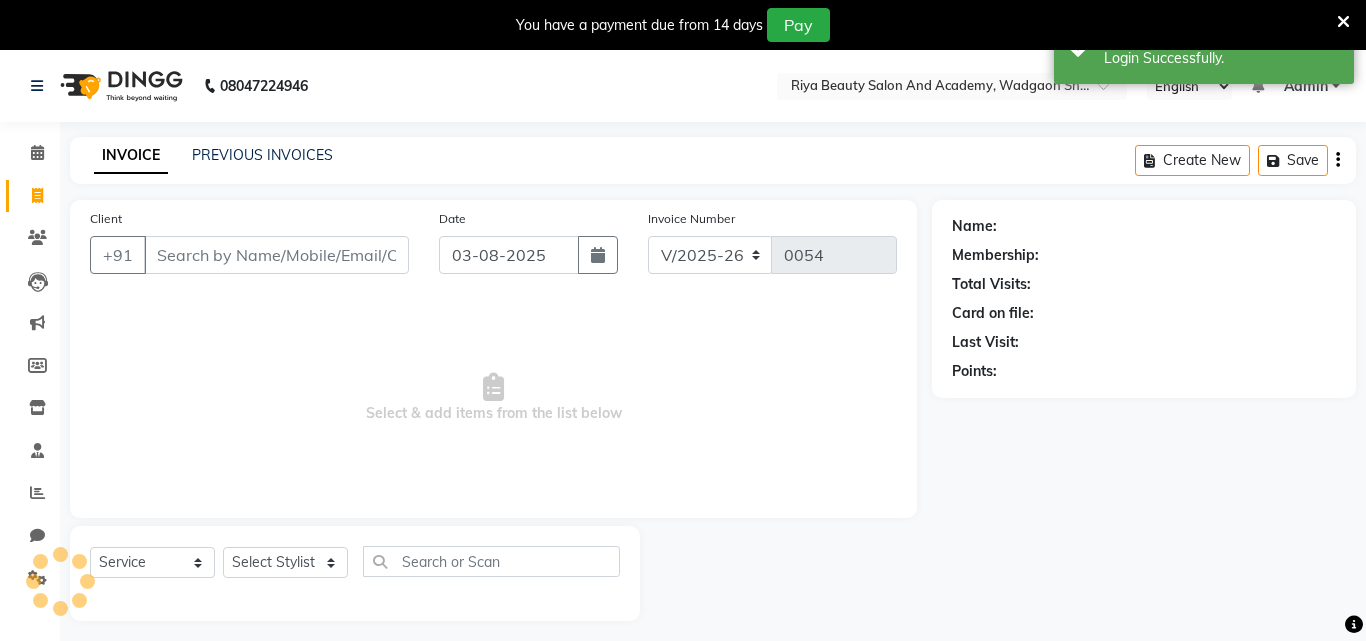 select on "8620" 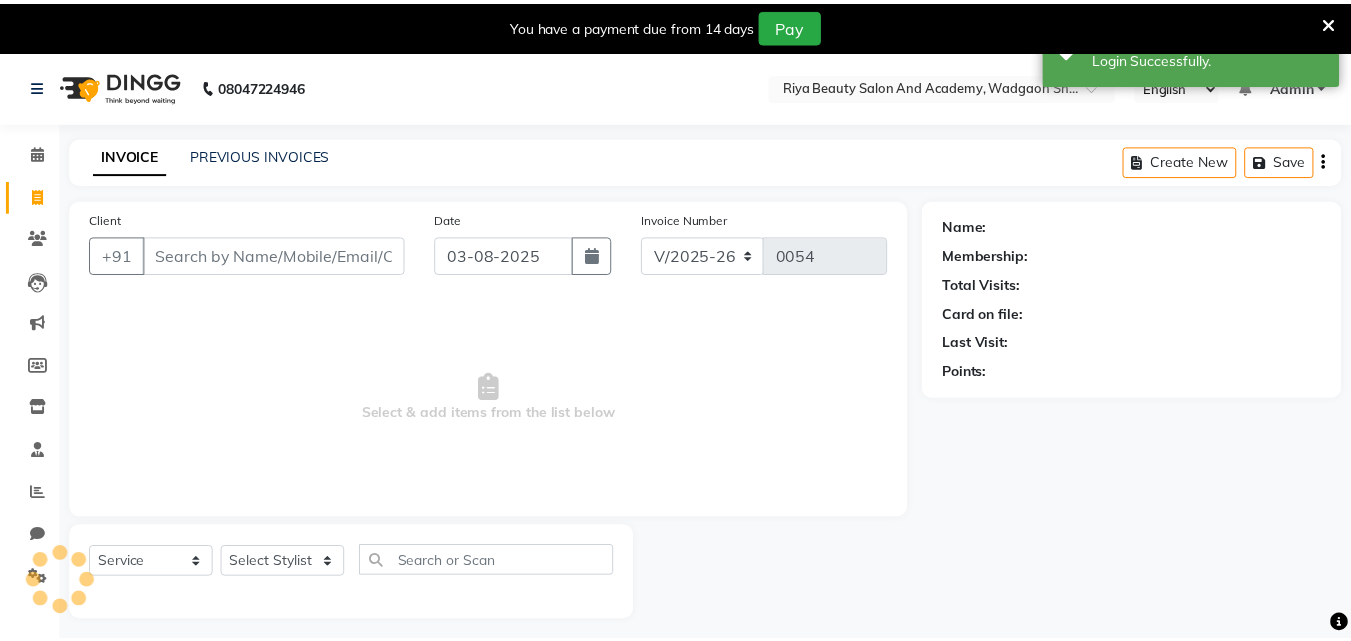 scroll, scrollTop: 0, scrollLeft: 0, axis: both 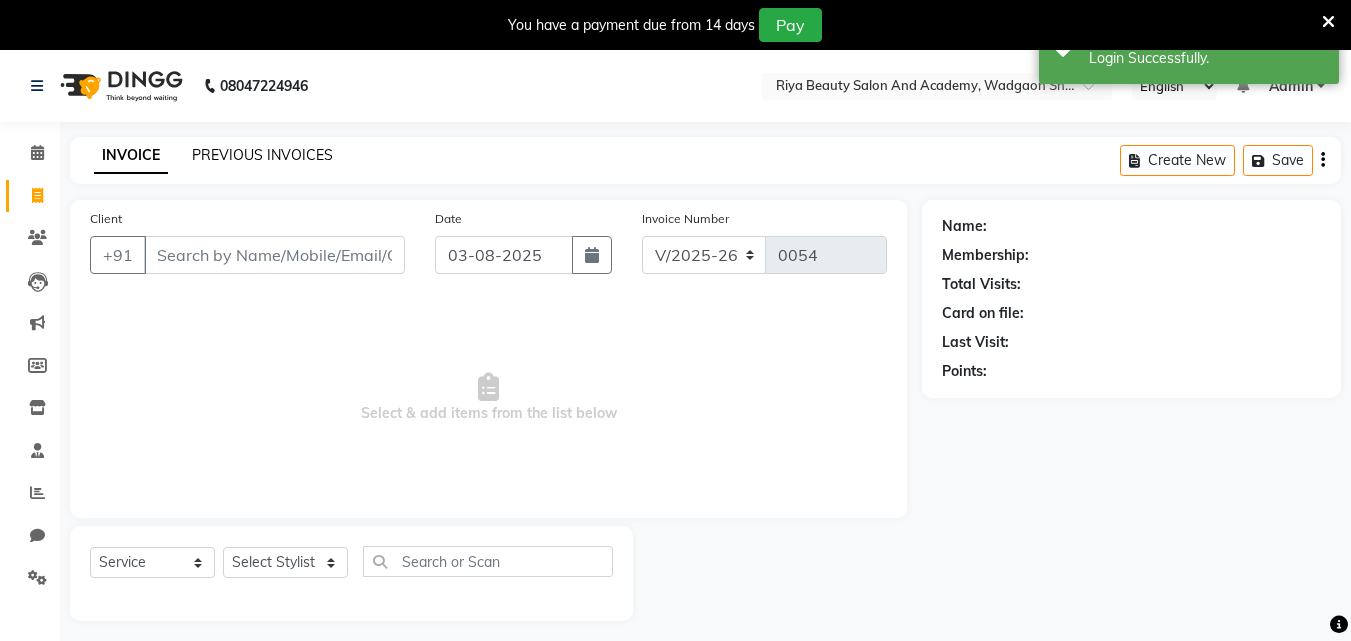 click on "PREVIOUS INVOICES" 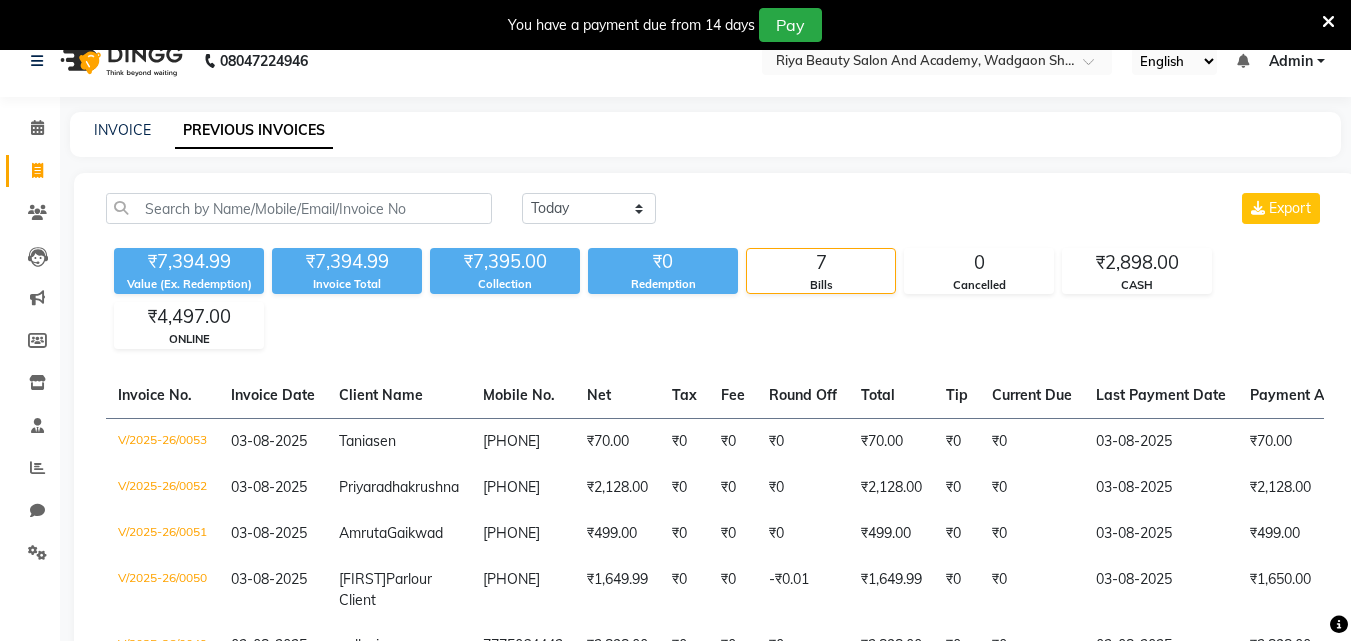 scroll, scrollTop: 0, scrollLeft: 0, axis: both 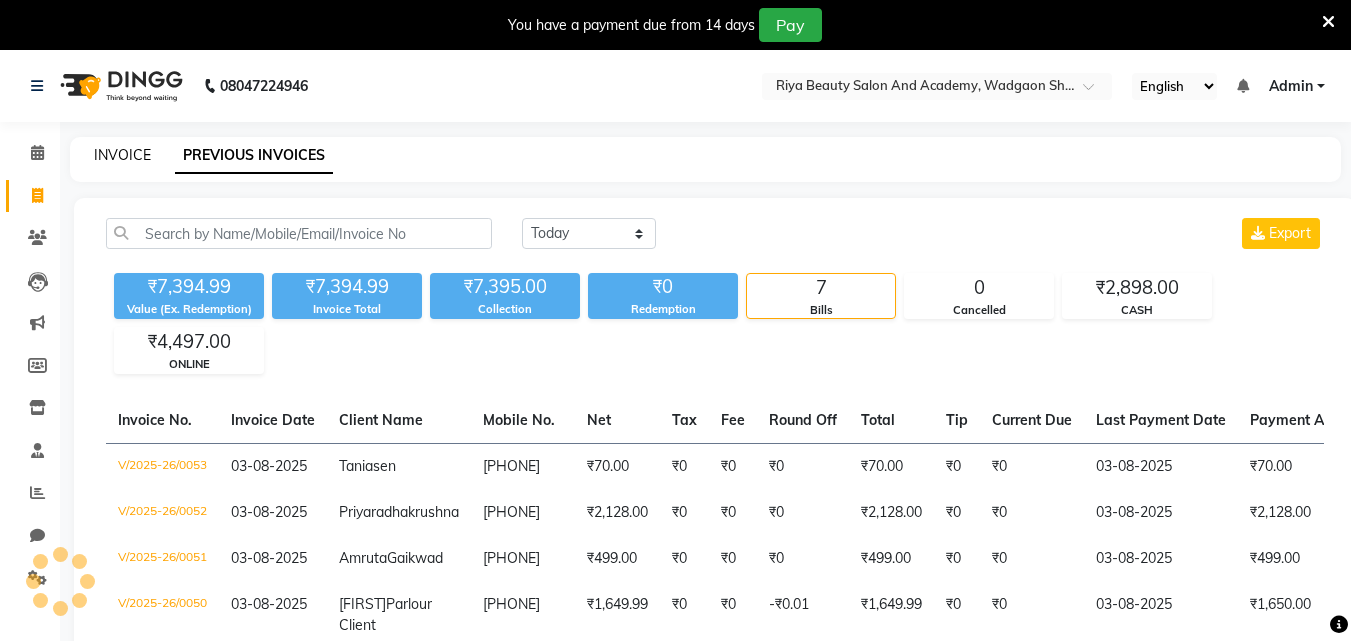 click on "INVOICE" 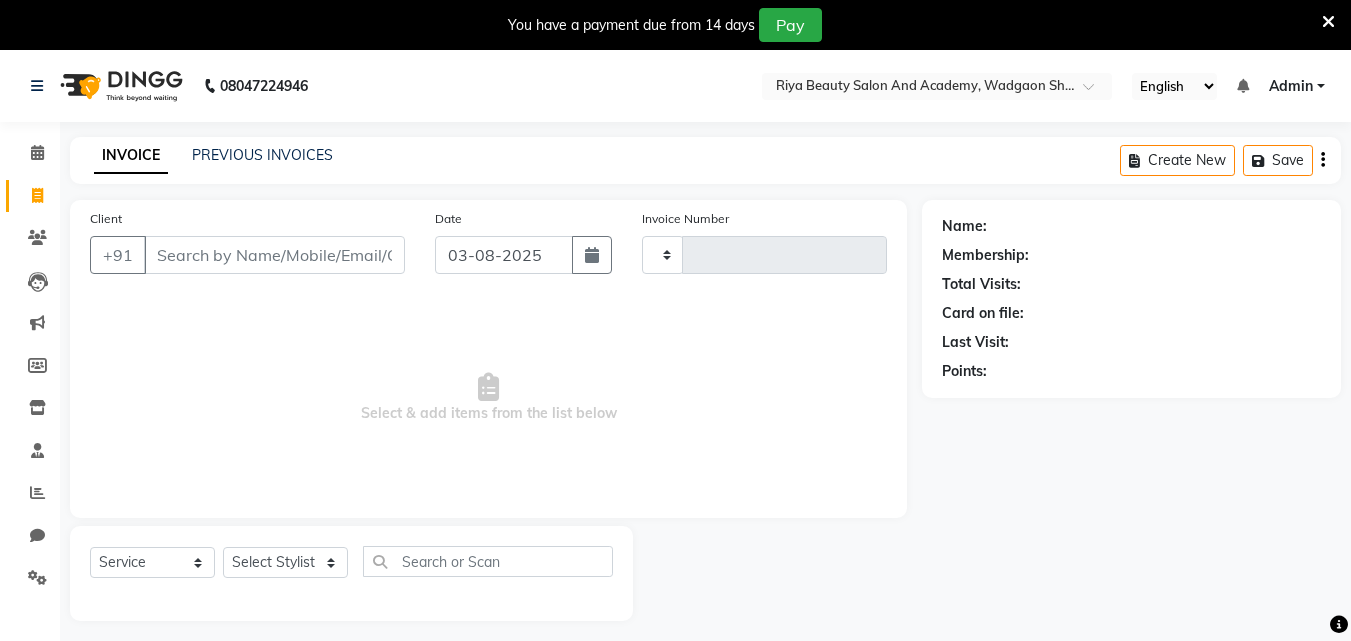type on "0054" 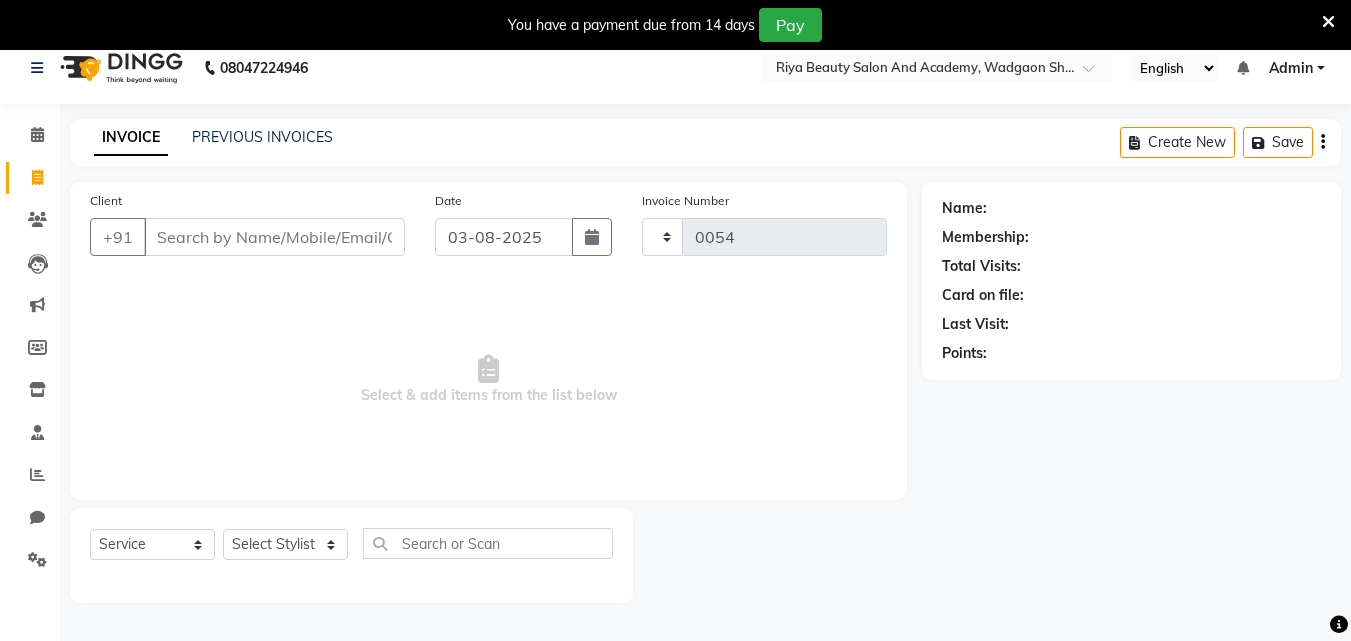 select on "8620" 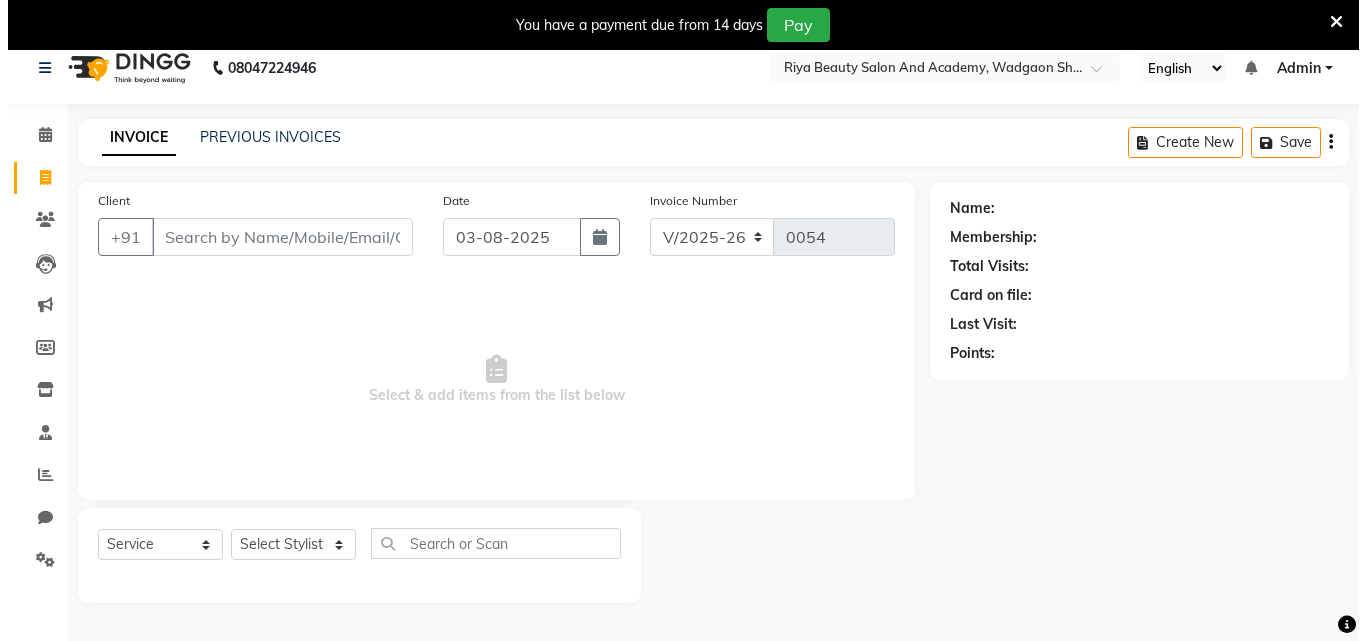 scroll, scrollTop: 50, scrollLeft: 0, axis: vertical 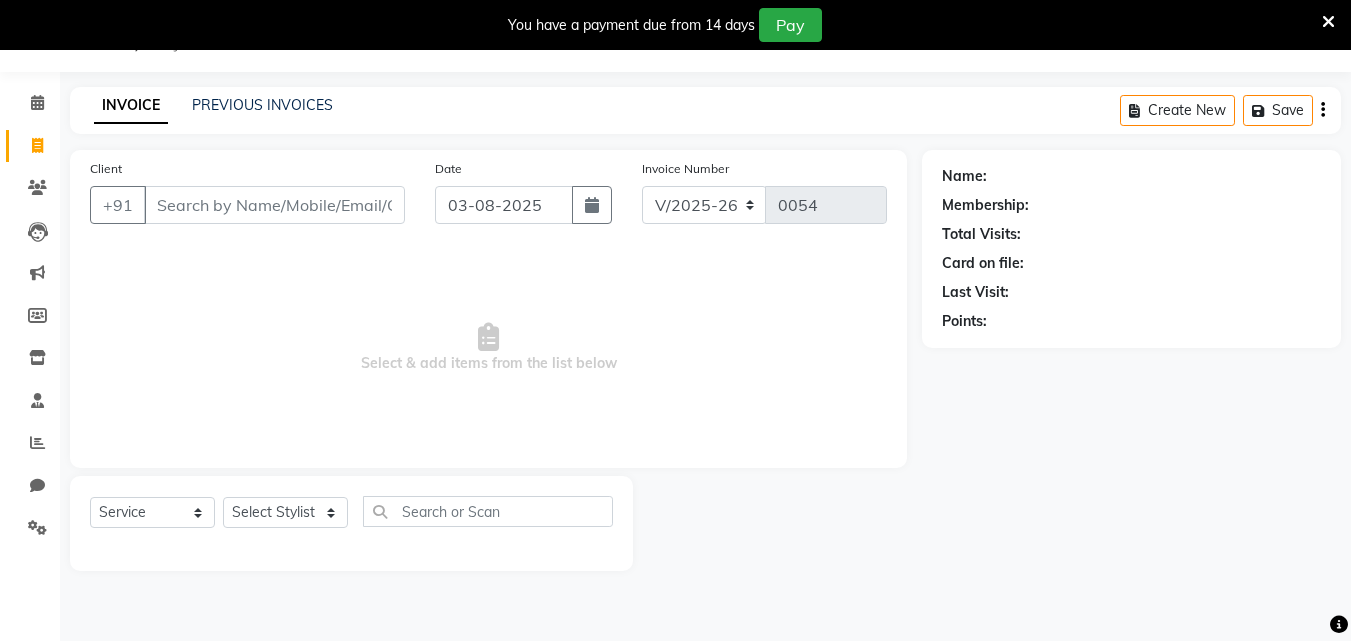 click on "Client" at bounding box center (274, 205) 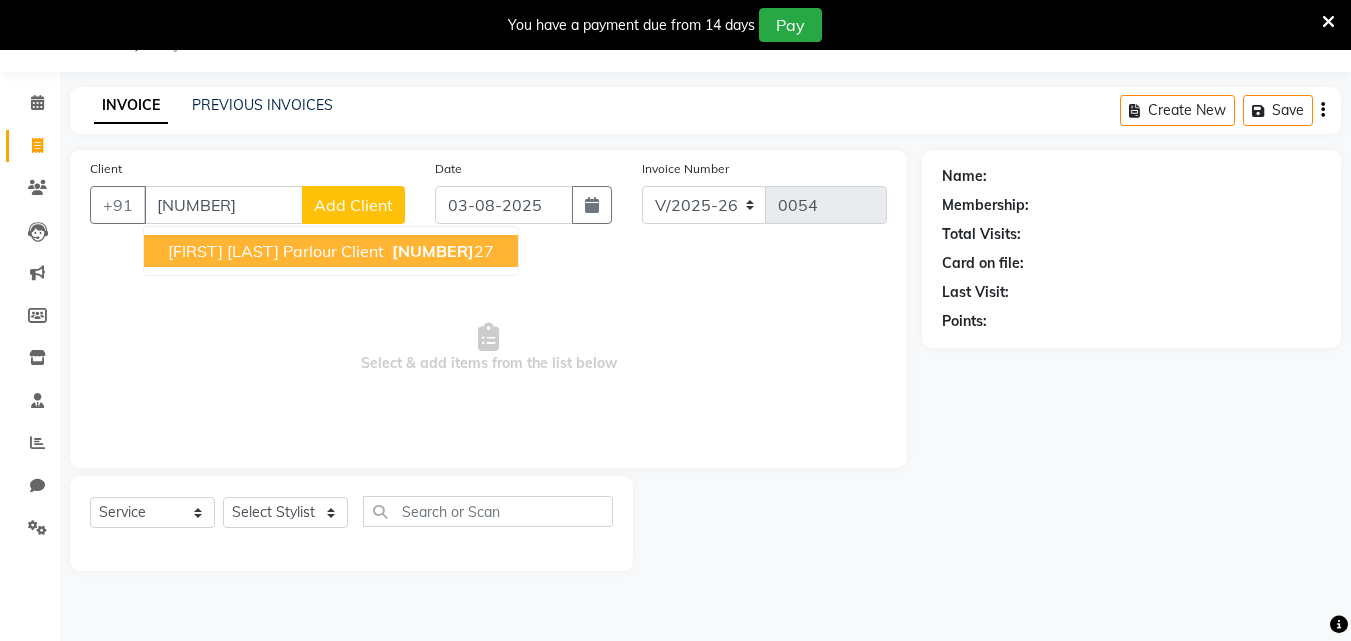 click on "[FIRST] [LAST] Parlour Client" at bounding box center (276, 251) 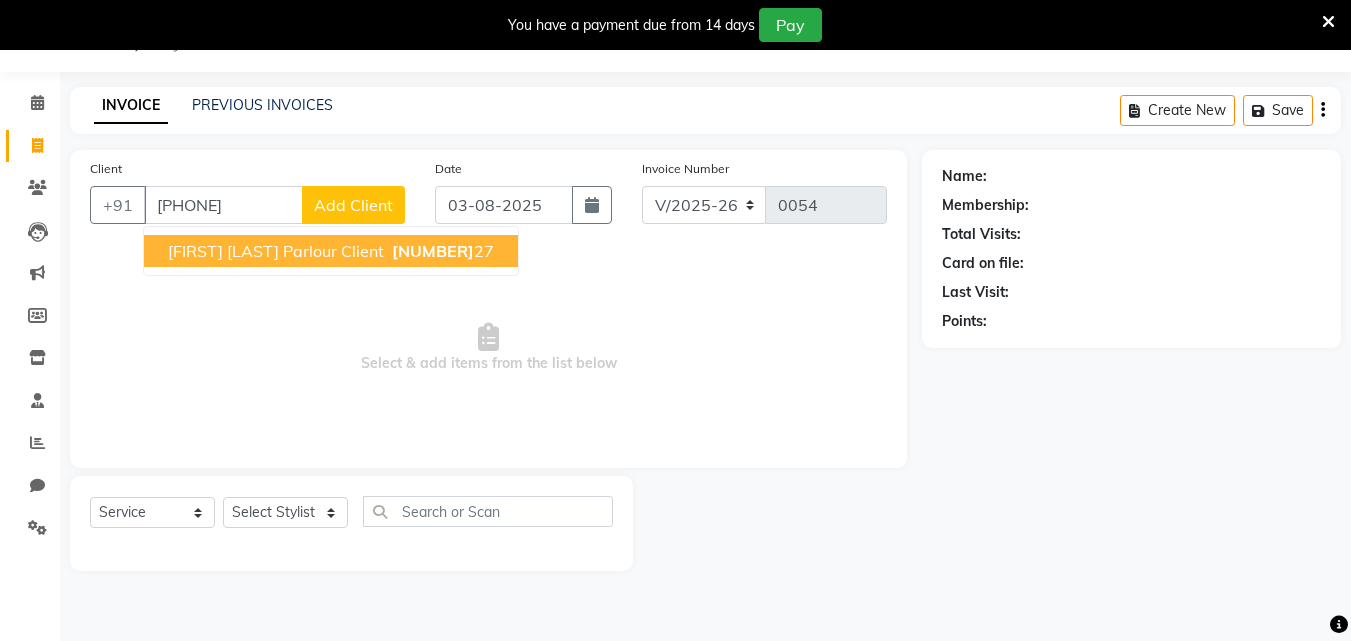 type on "[PHONE]" 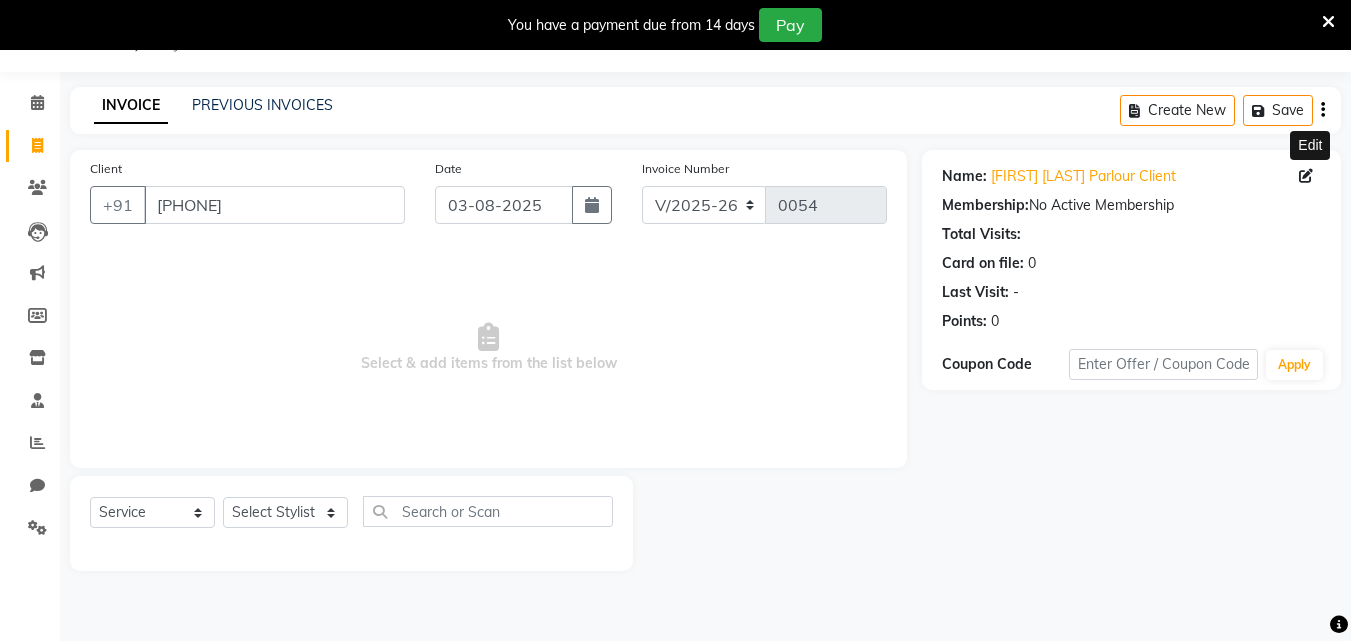 click 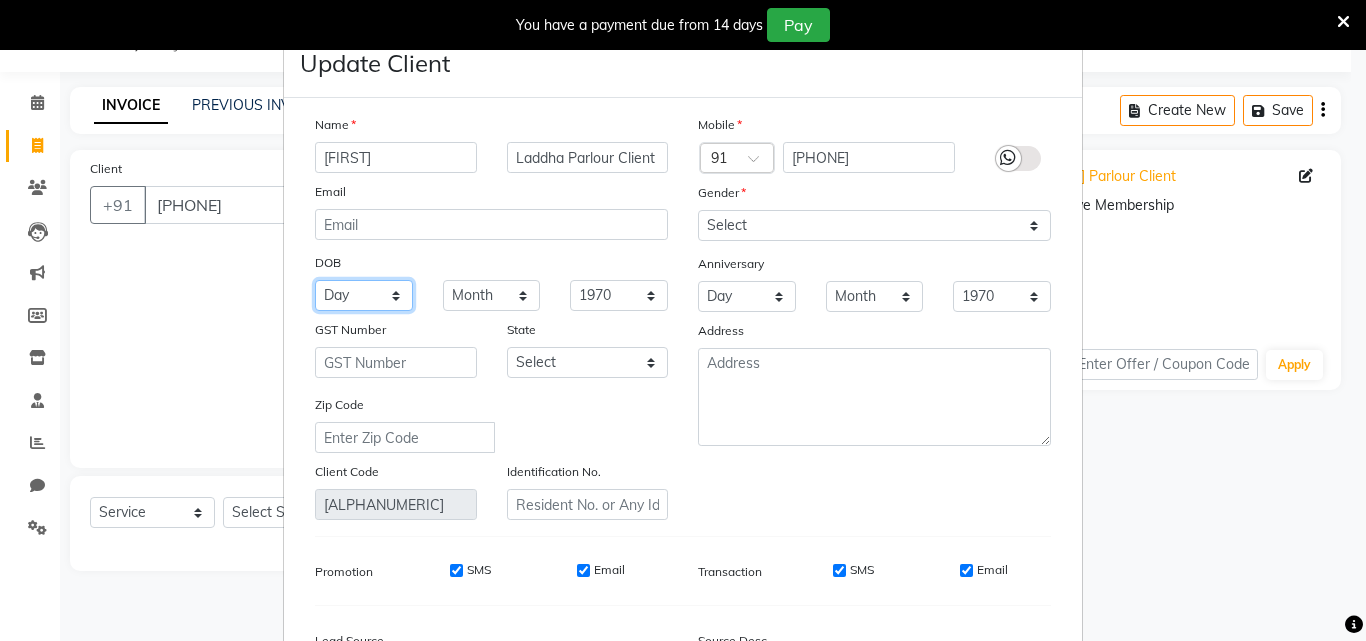 click on "Day 01 02 03 04 05 06 07 08 09 10 11 12 13 14 15 16 17 18 19 20 21 22 23 24 25 26 27 28 29 30 31" at bounding box center (364, 295) 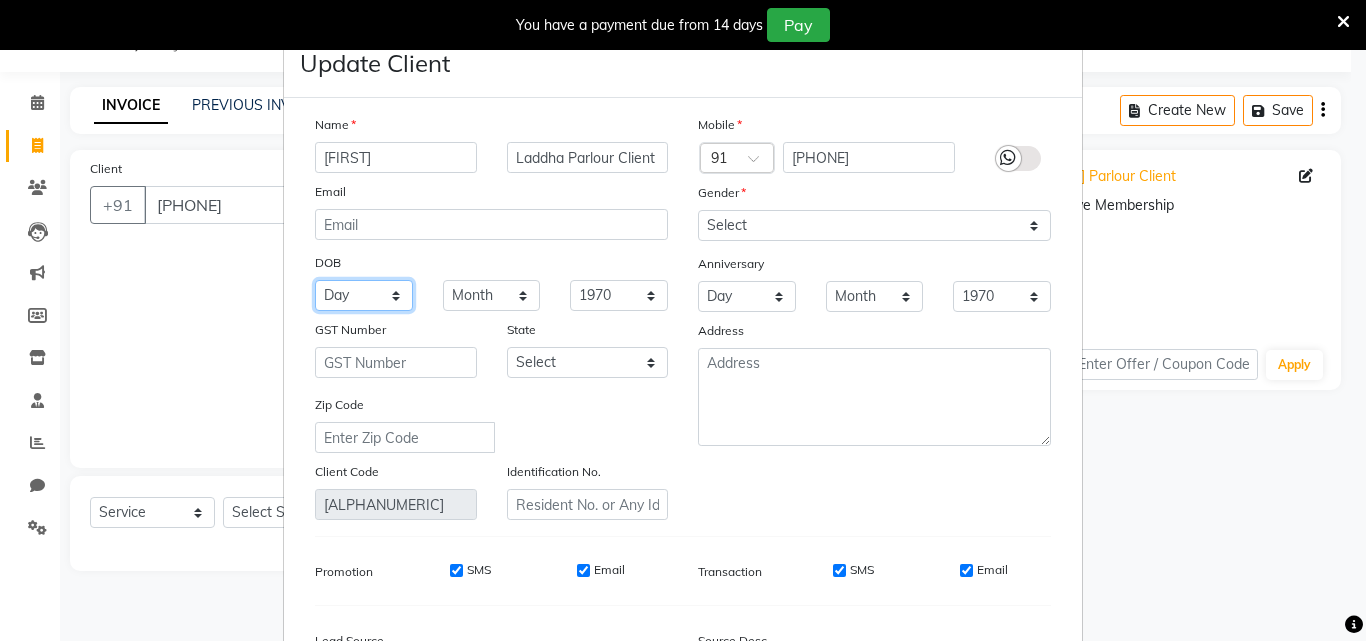 select on "21" 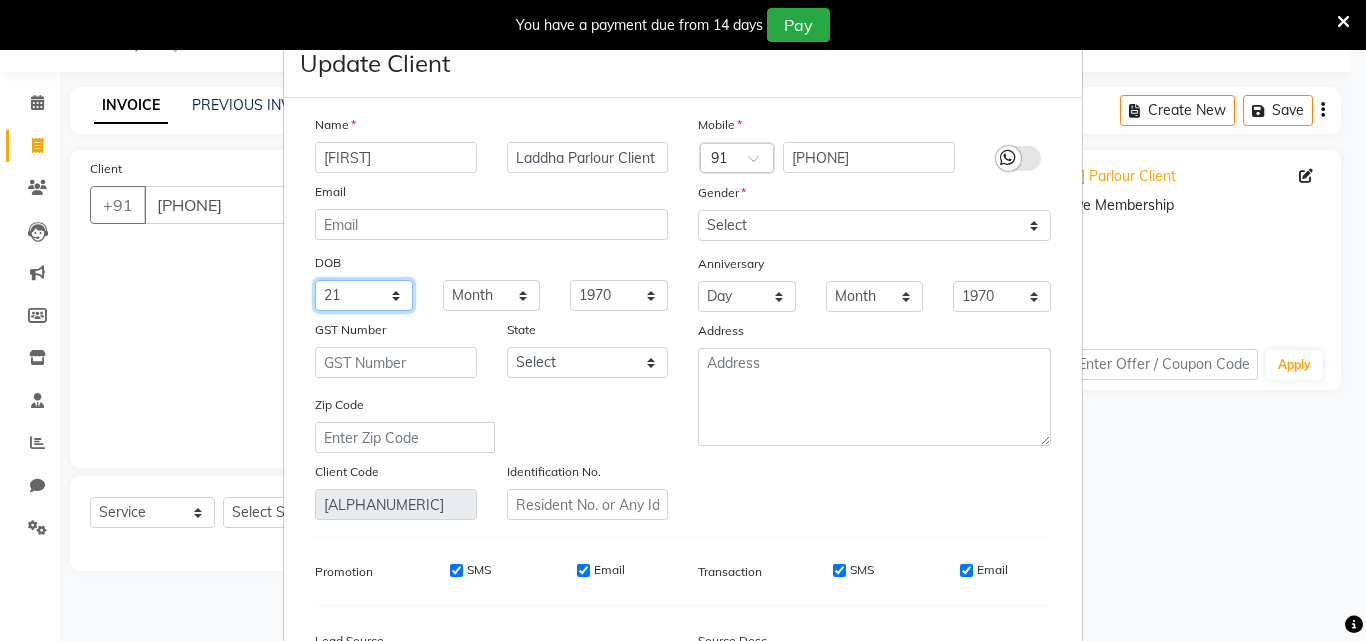 click on "Day 01 02 03 04 05 06 07 08 09 10 11 12 13 14 15 16 17 18 19 20 21 22 23 24 25 26 27 28 29 30 31" at bounding box center [364, 295] 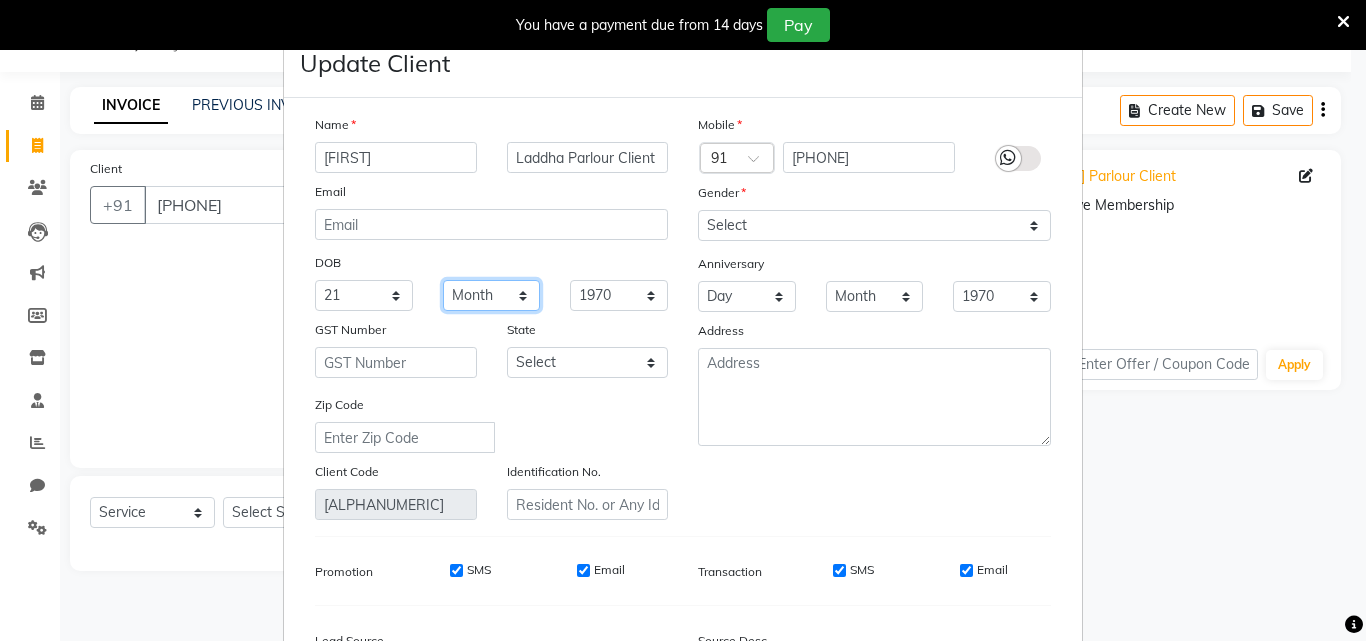 click on "Month January February March April May June July August September October November December" at bounding box center (492, 295) 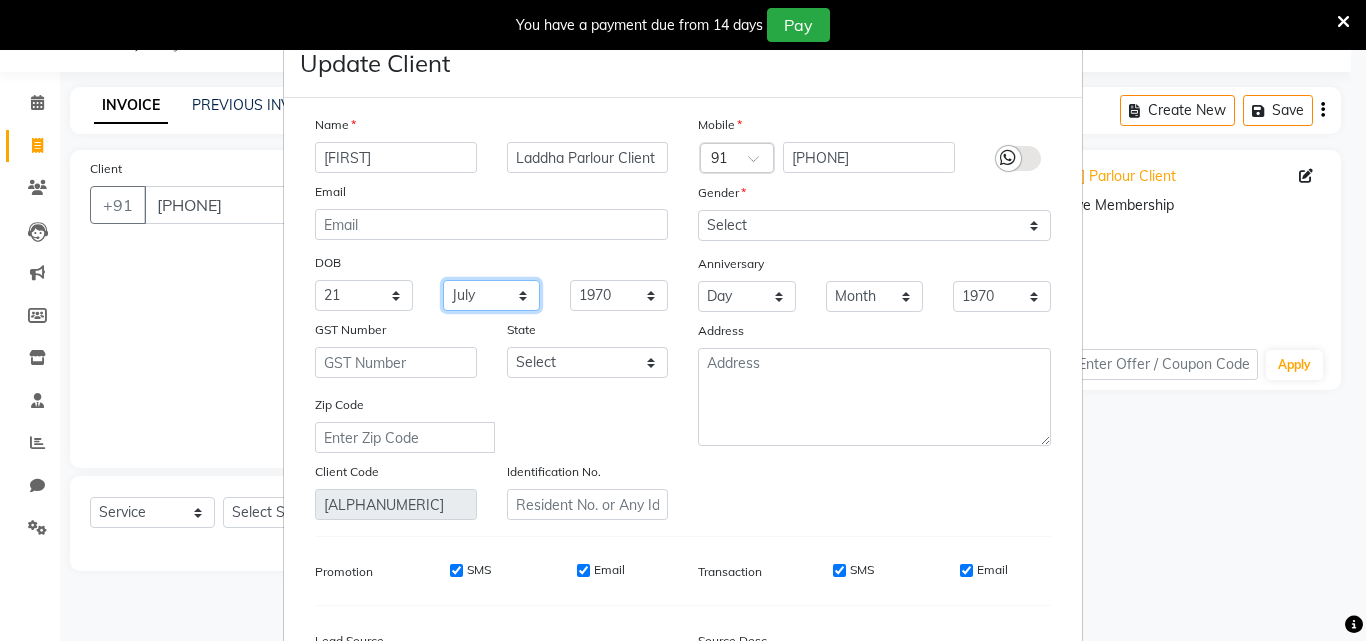 click on "Month January February March April May June July August September October November December" at bounding box center [492, 295] 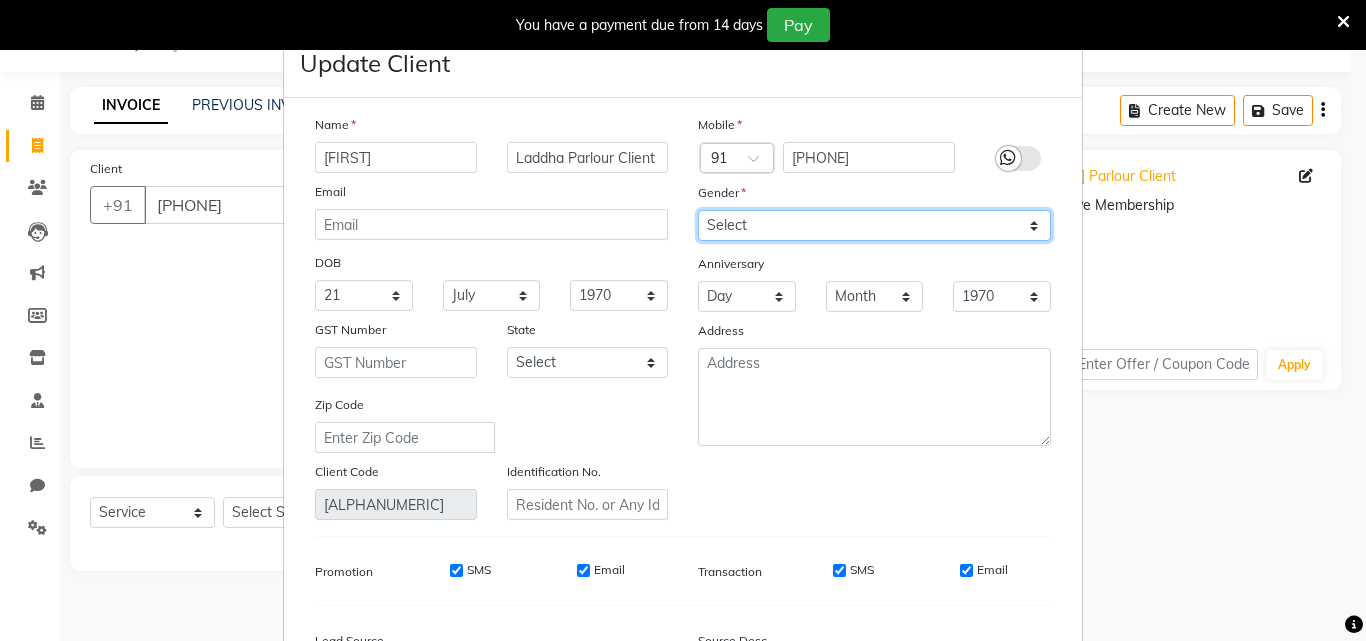 click on "Select Male Female Other Prefer Not To Say" at bounding box center [874, 225] 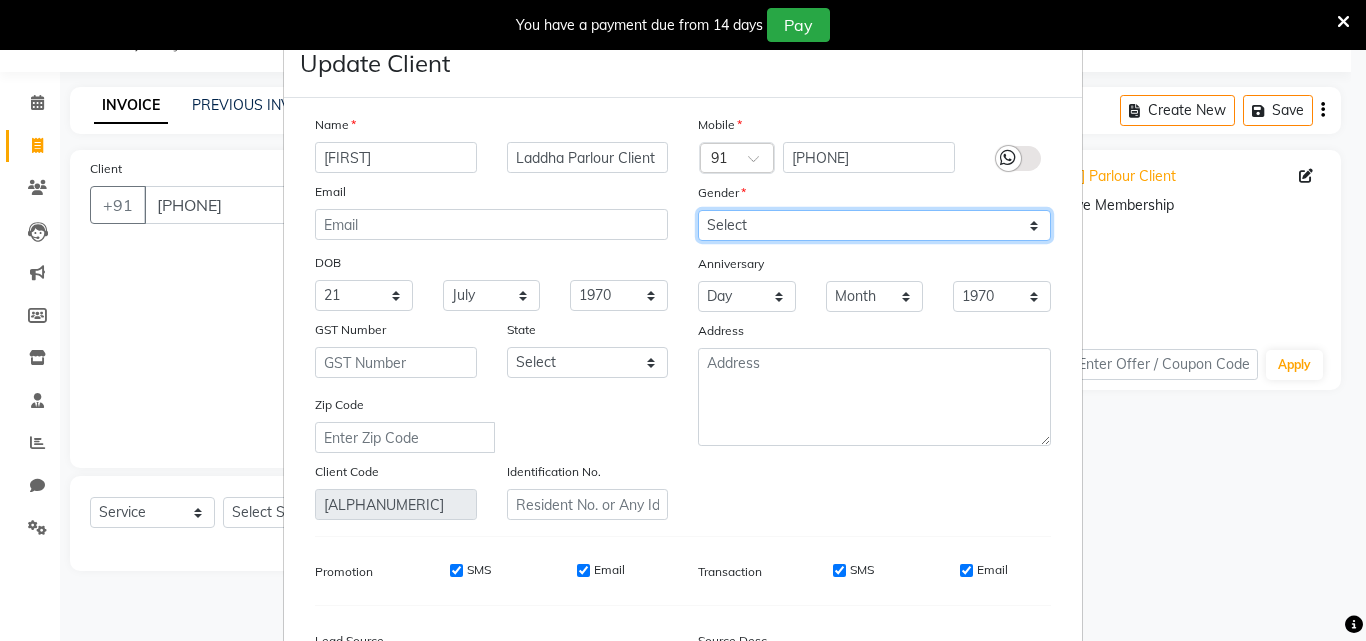 select on "female" 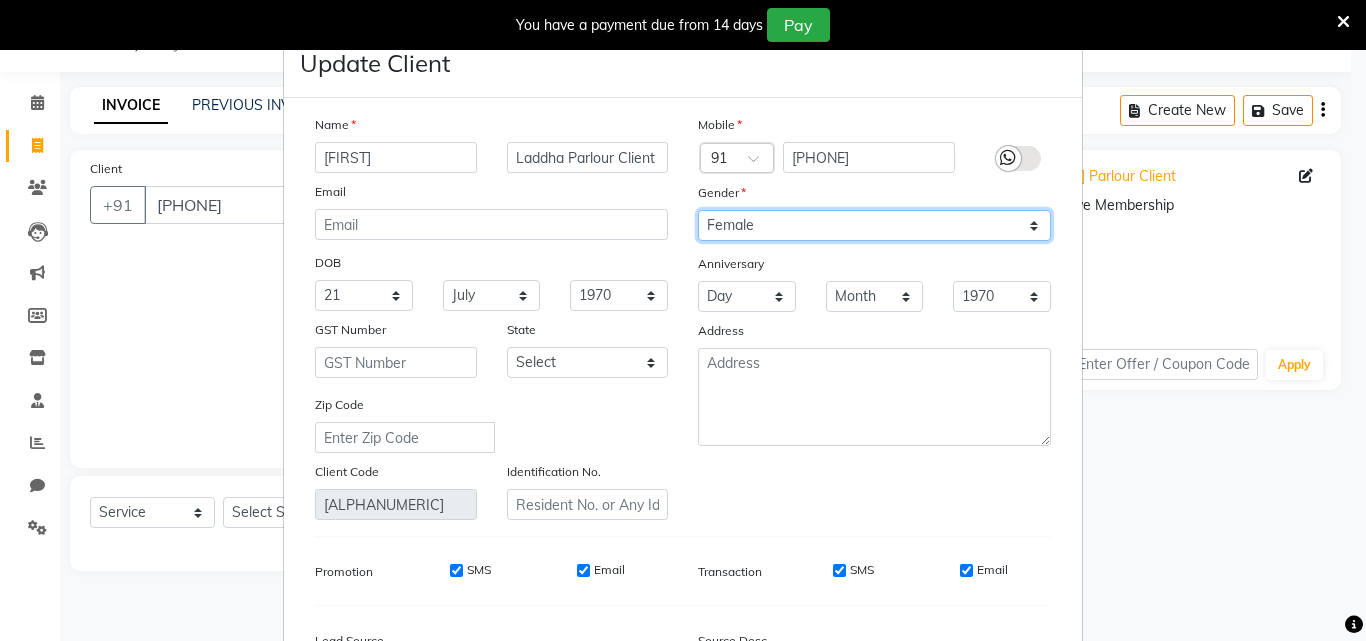 click on "Select Male Female Other Prefer Not To Say" at bounding box center [874, 225] 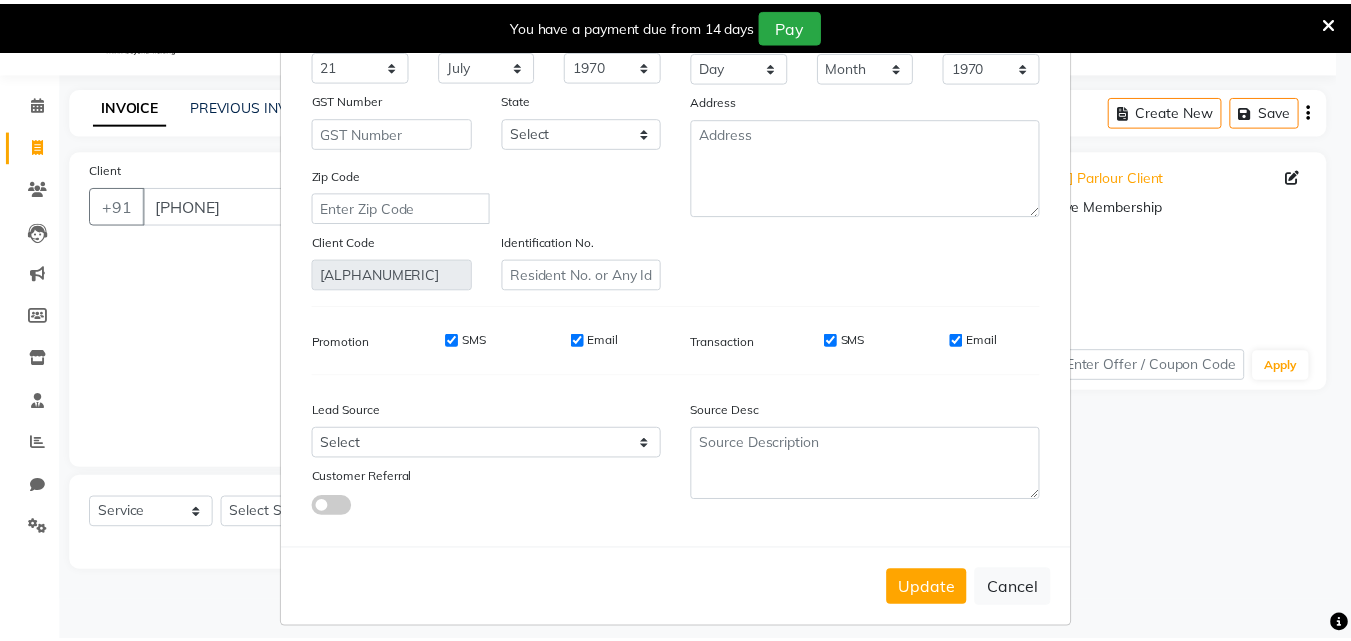 scroll, scrollTop: 246, scrollLeft: 0, axis: vertical 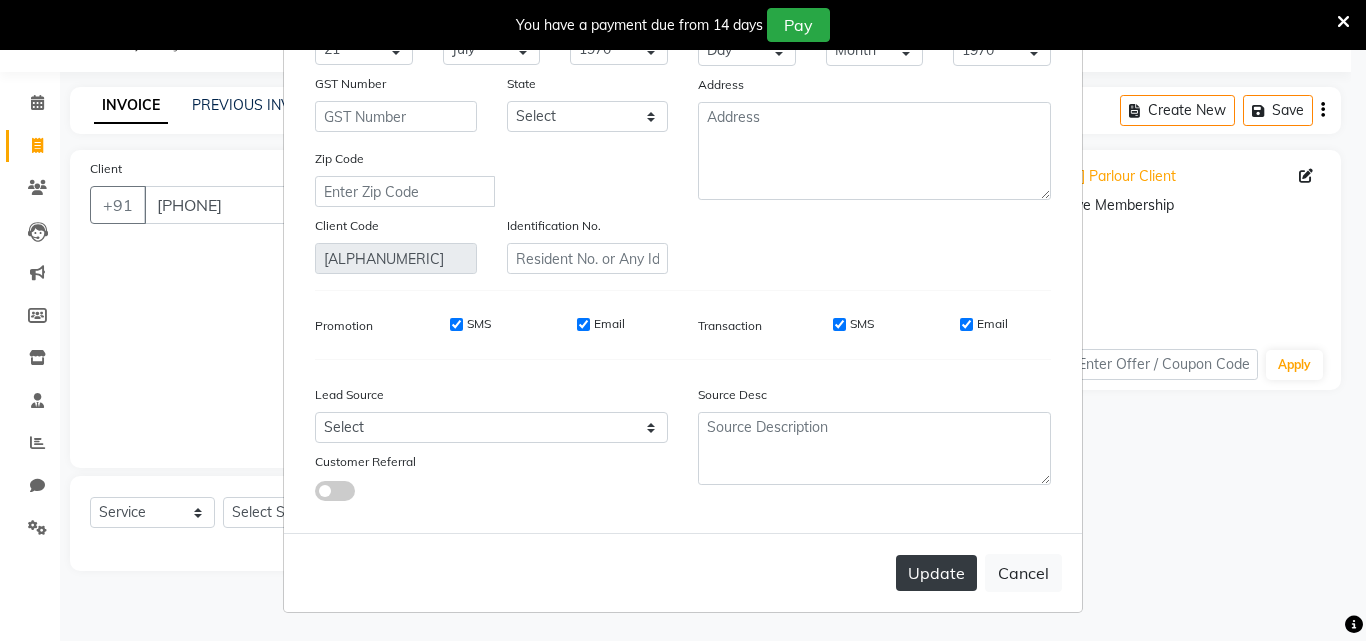 click on "Update" at bounding box center (936, 573) 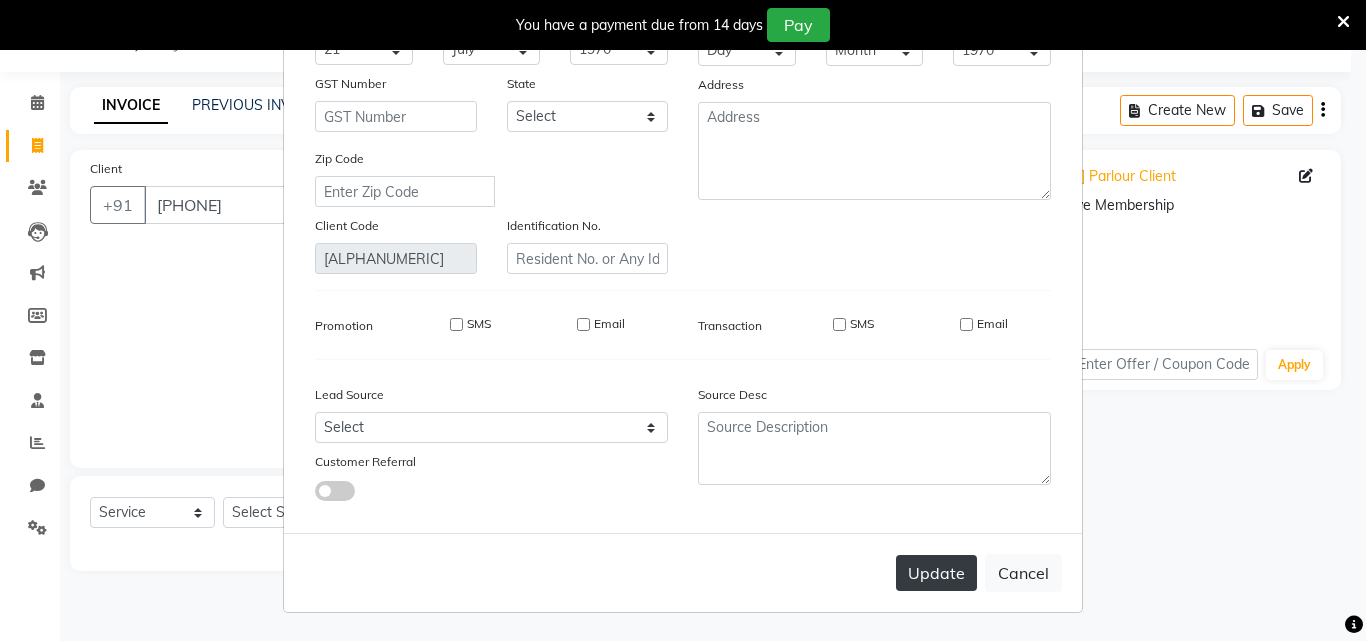 type 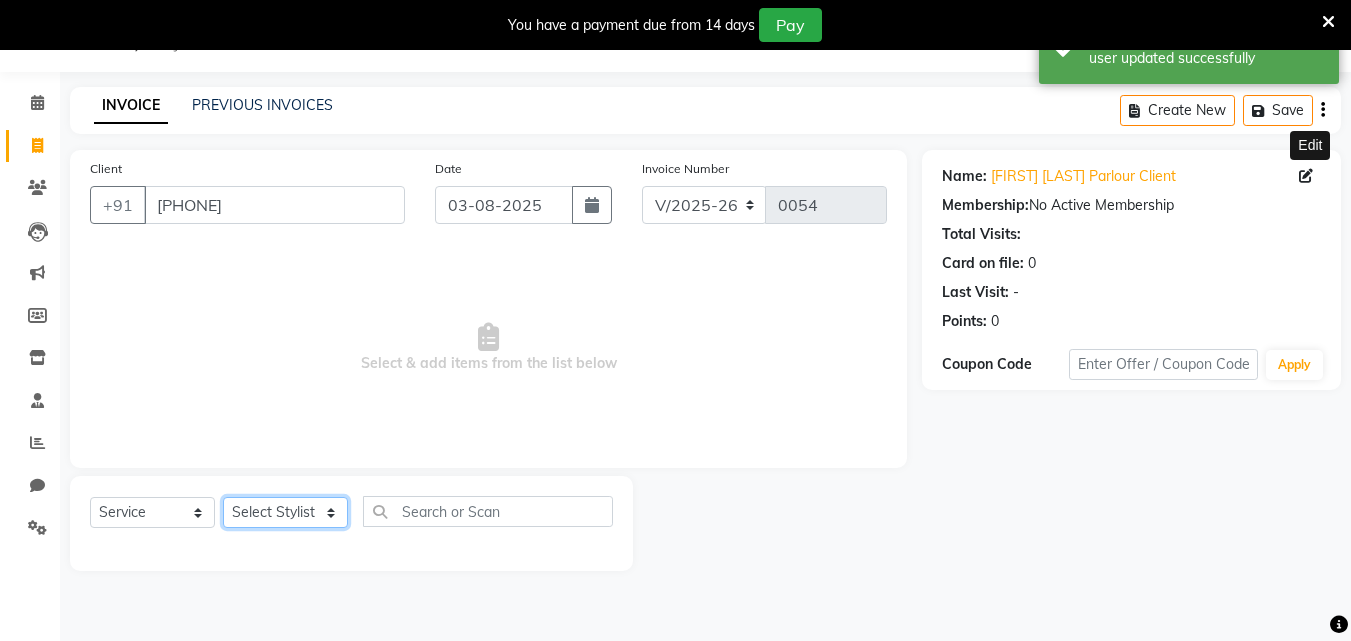 click on "Select Stylist Bhavana Riya Rupali Supriya" 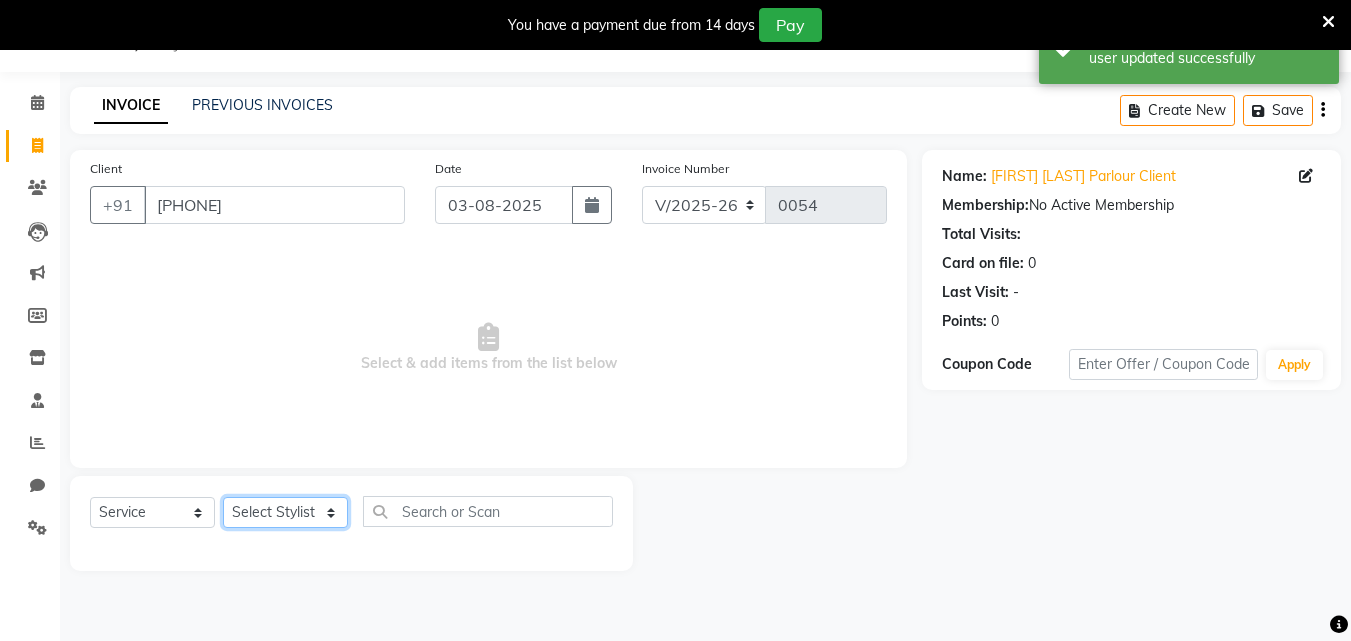 select on "87285" 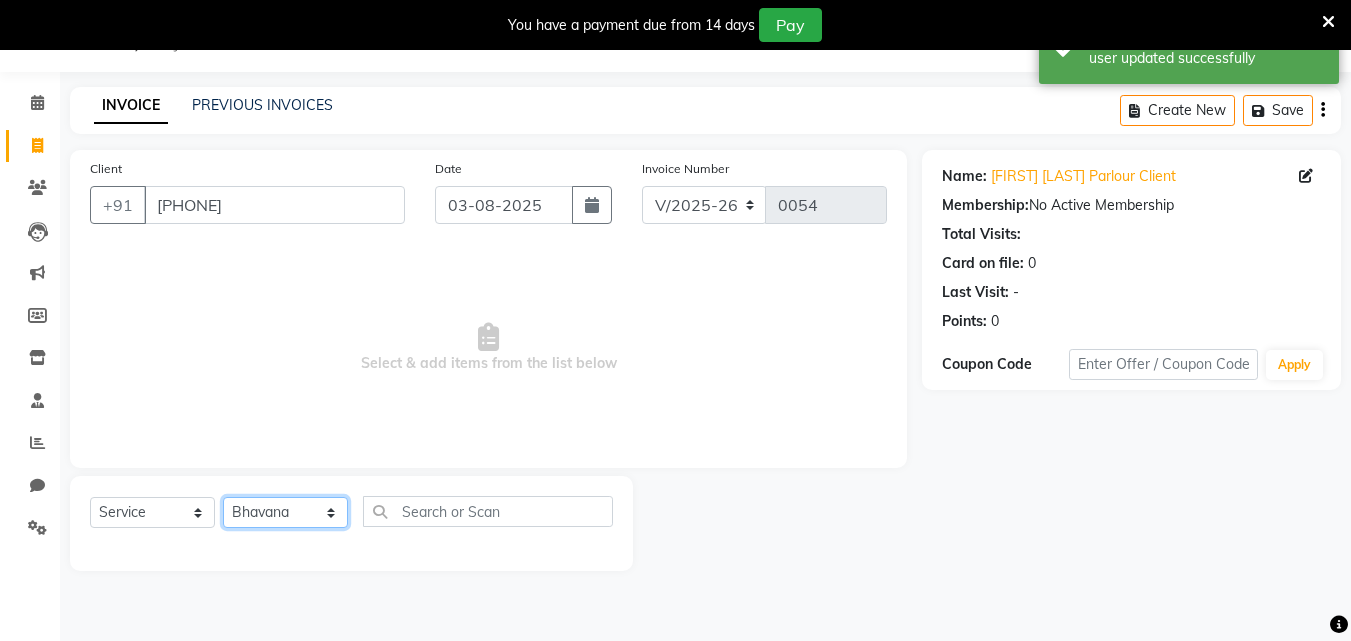 click on "Select Stylist Bhavana Riya Rupali Supriya" 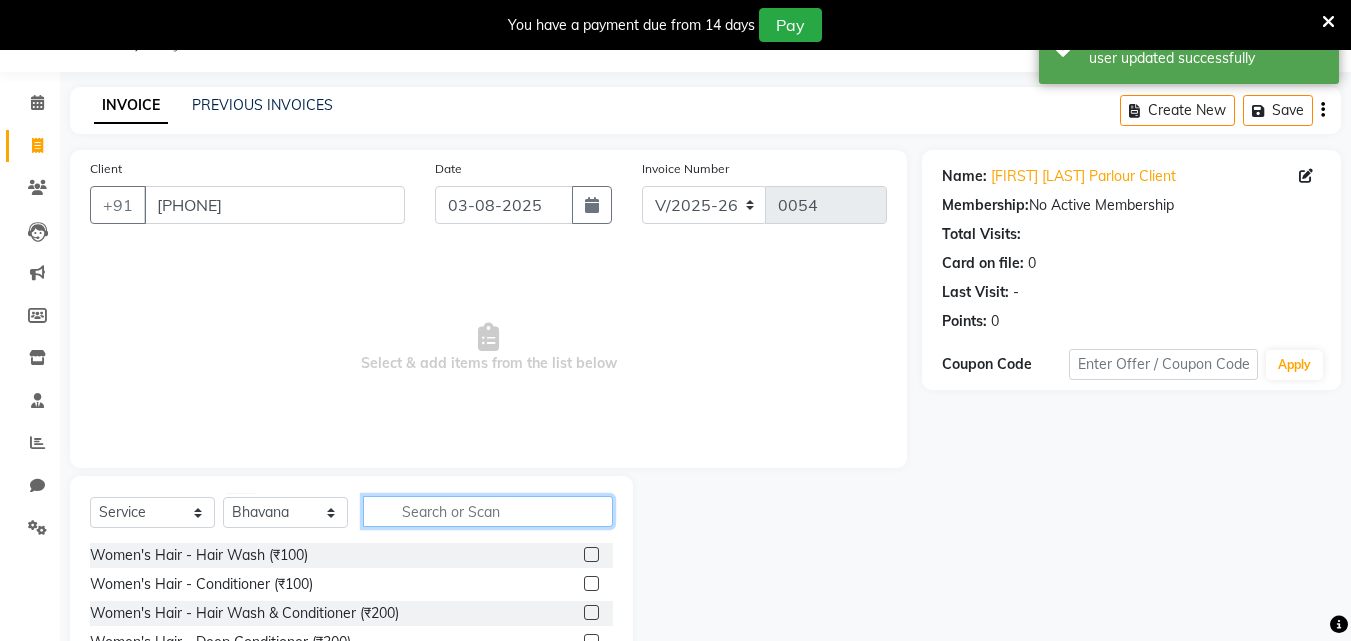 click 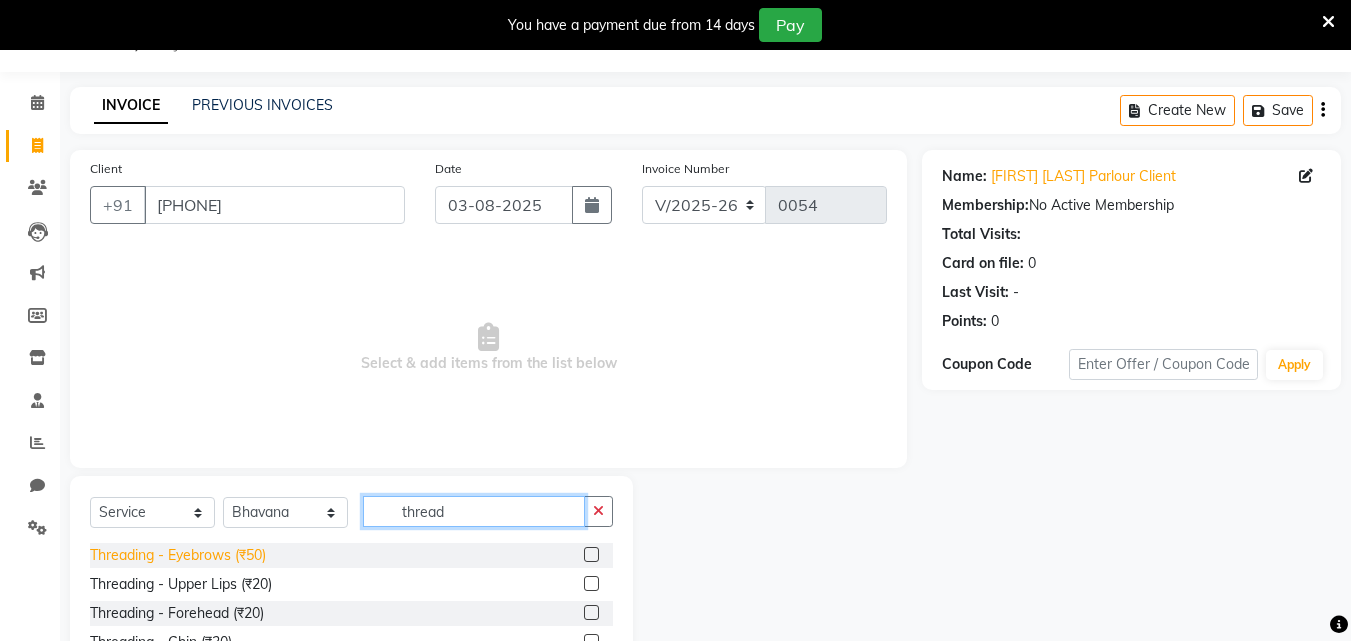 type on "thread" 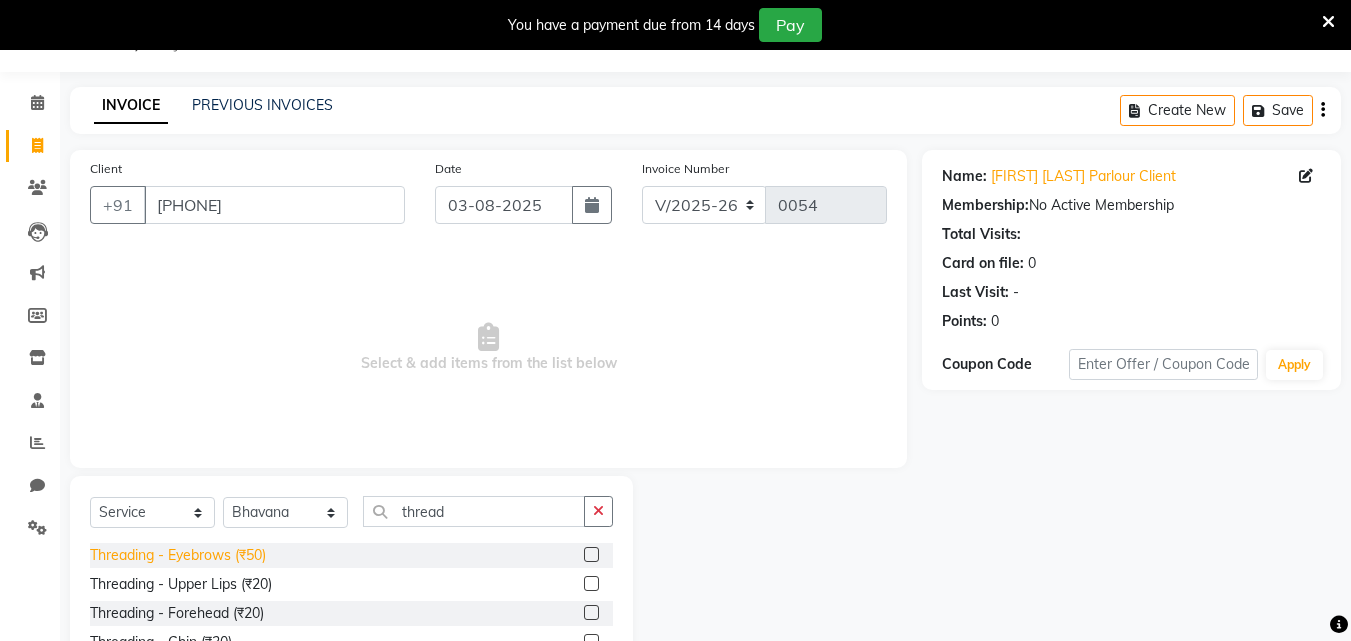 click on "Threading - Eyebrows (₹50)" 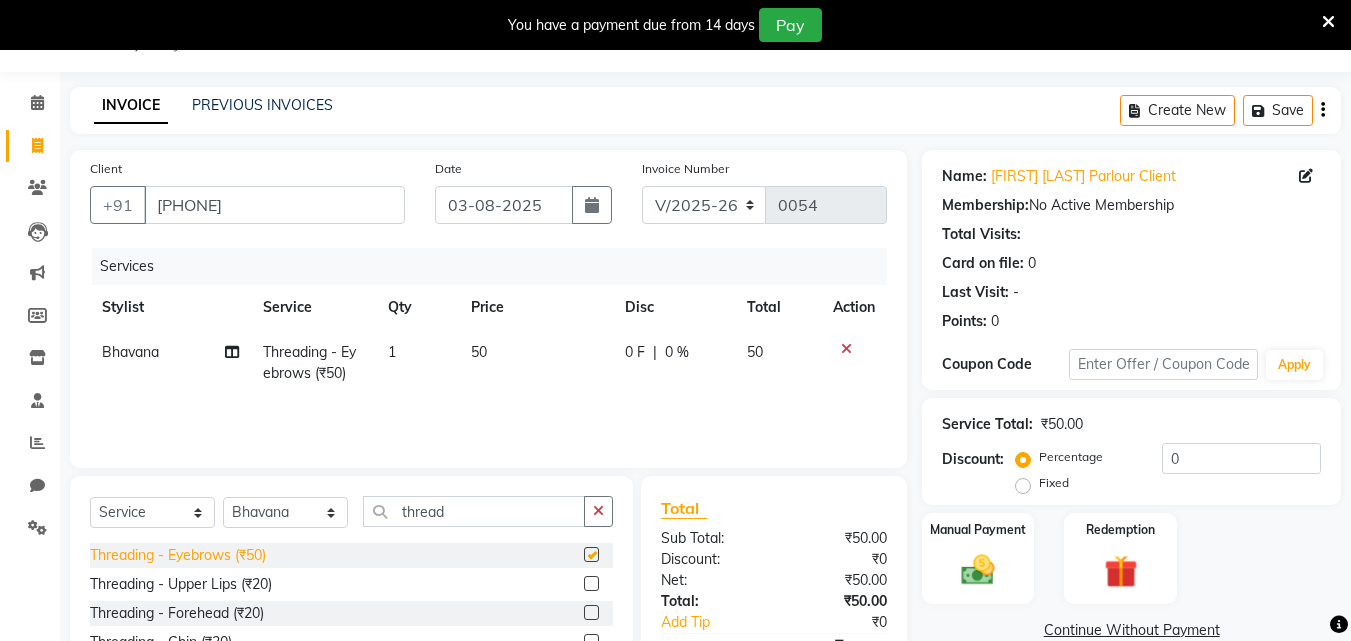 checkbox on "false" 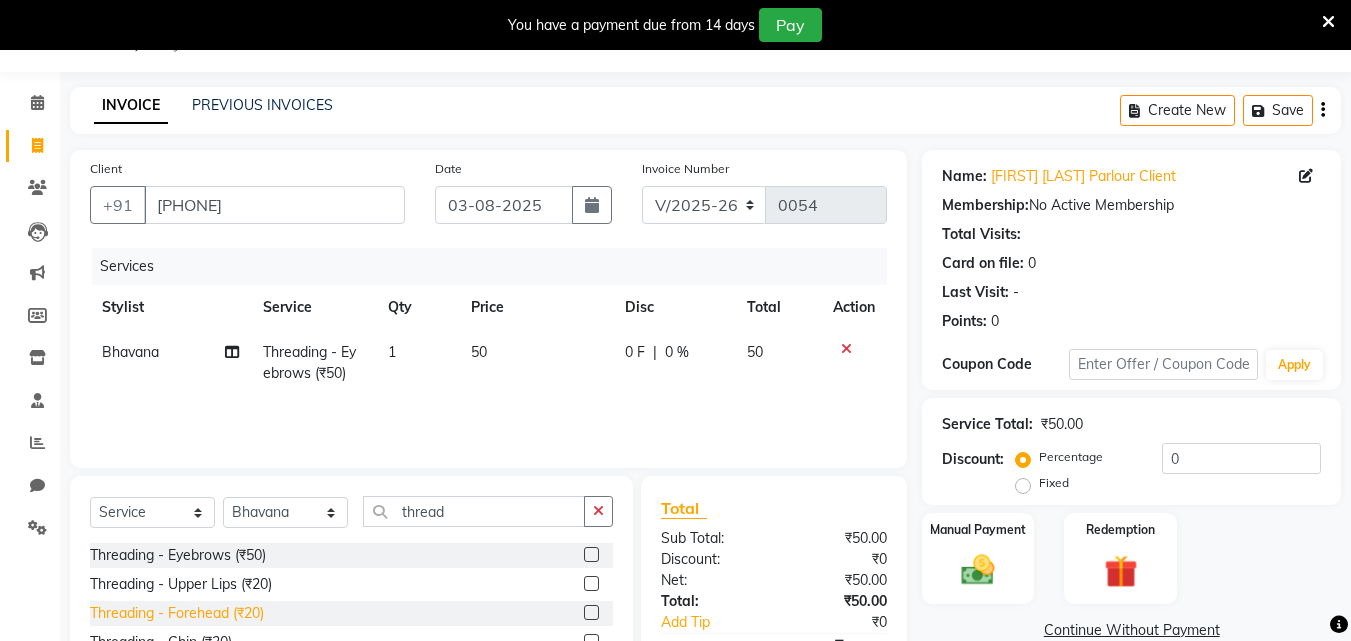 click on "Threading - Forehead (₹20)" 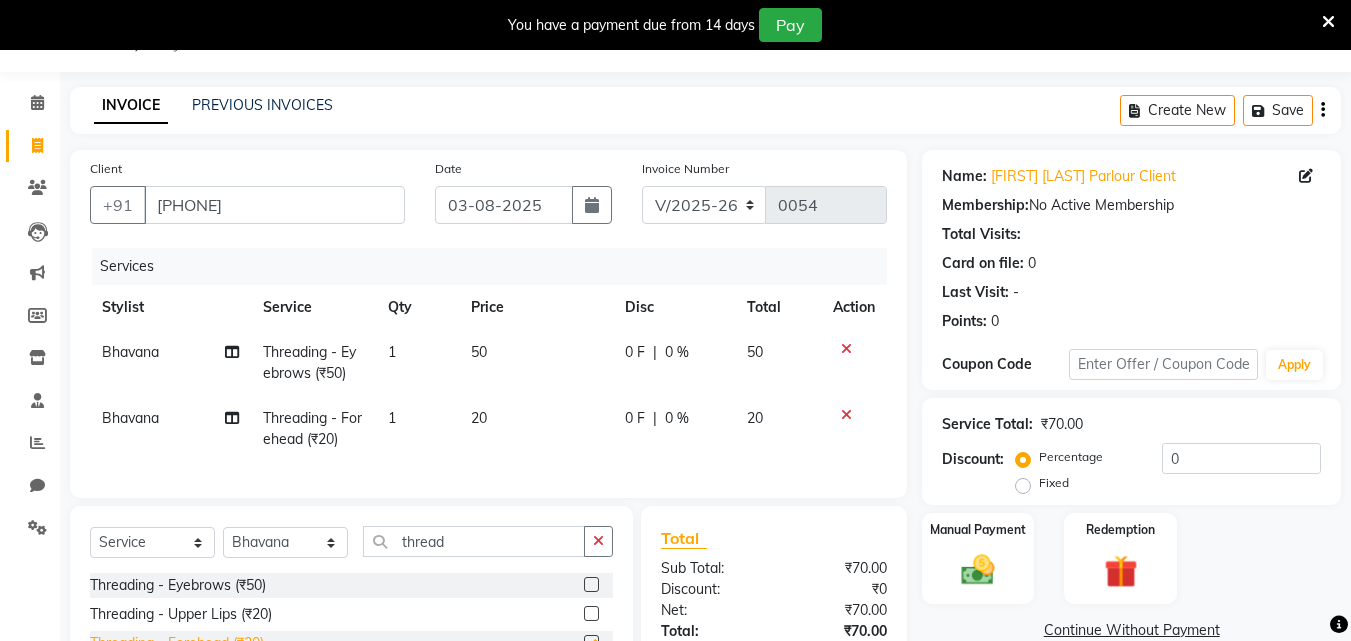 checkbox on "false" 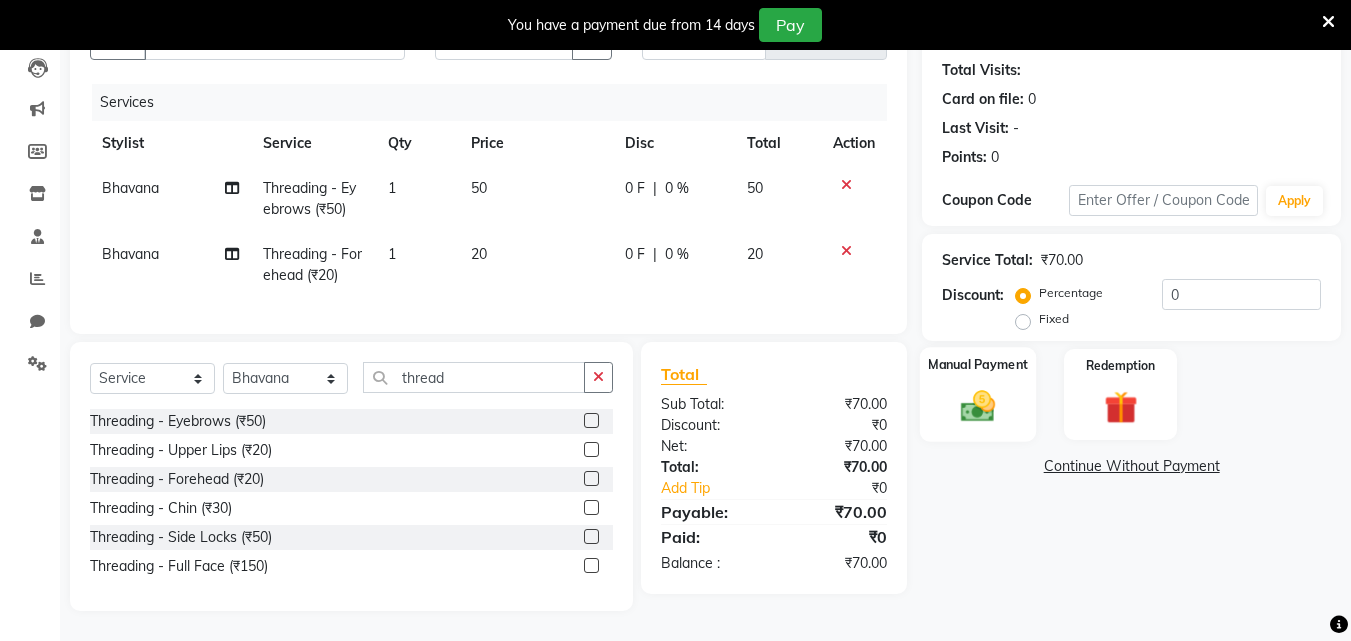 scroll, scrollTop: 229, scrollLeft: 0, axis: vertical 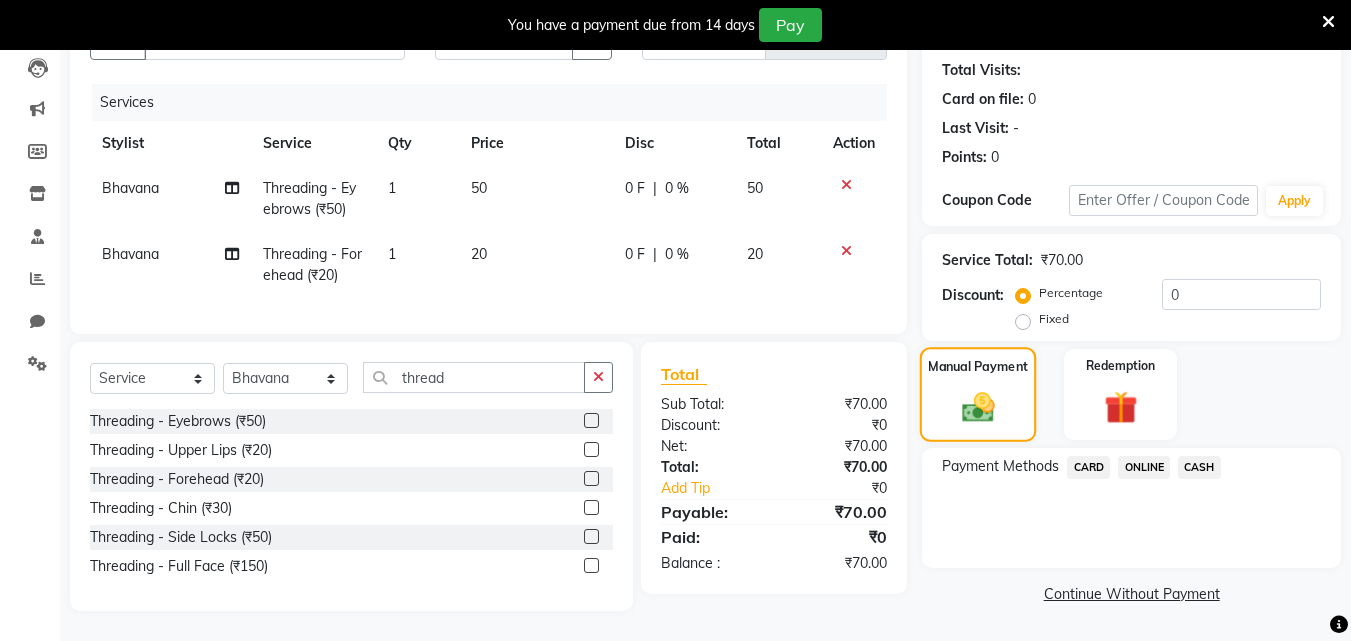 click 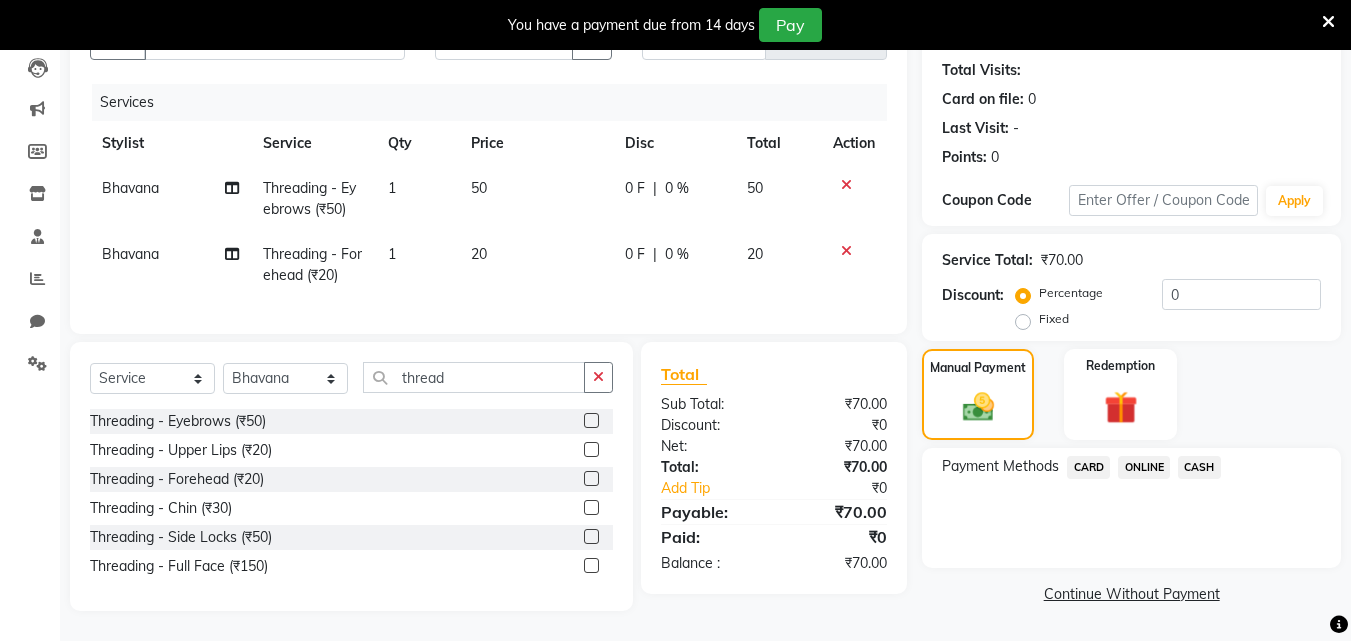 click on "ONLINE" 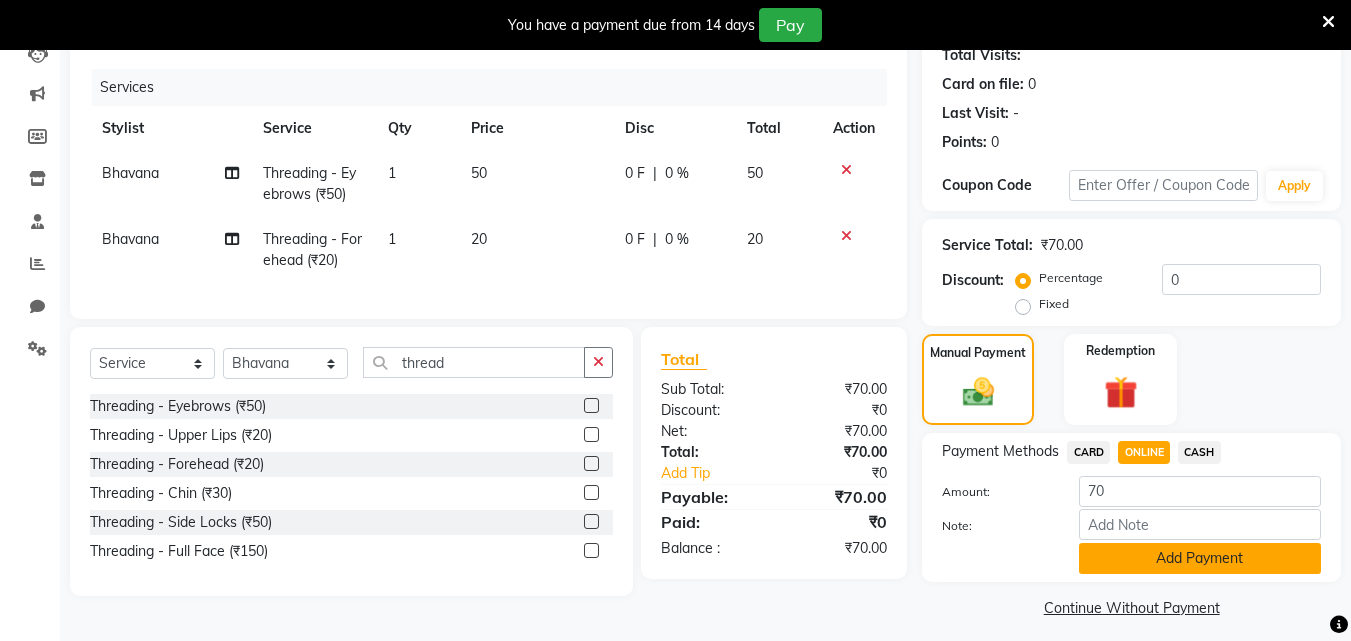 click on "Add Payment" 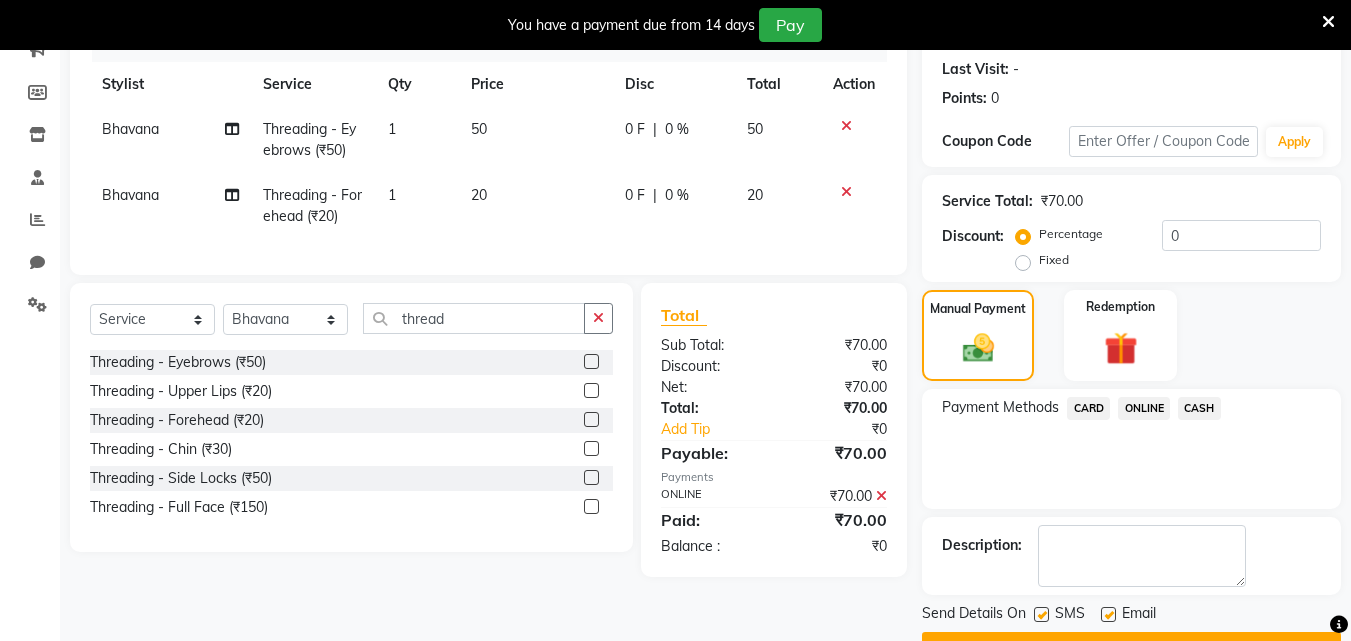 scroll, scrollTop: 325, scrollLeft: 0, axis: vertical 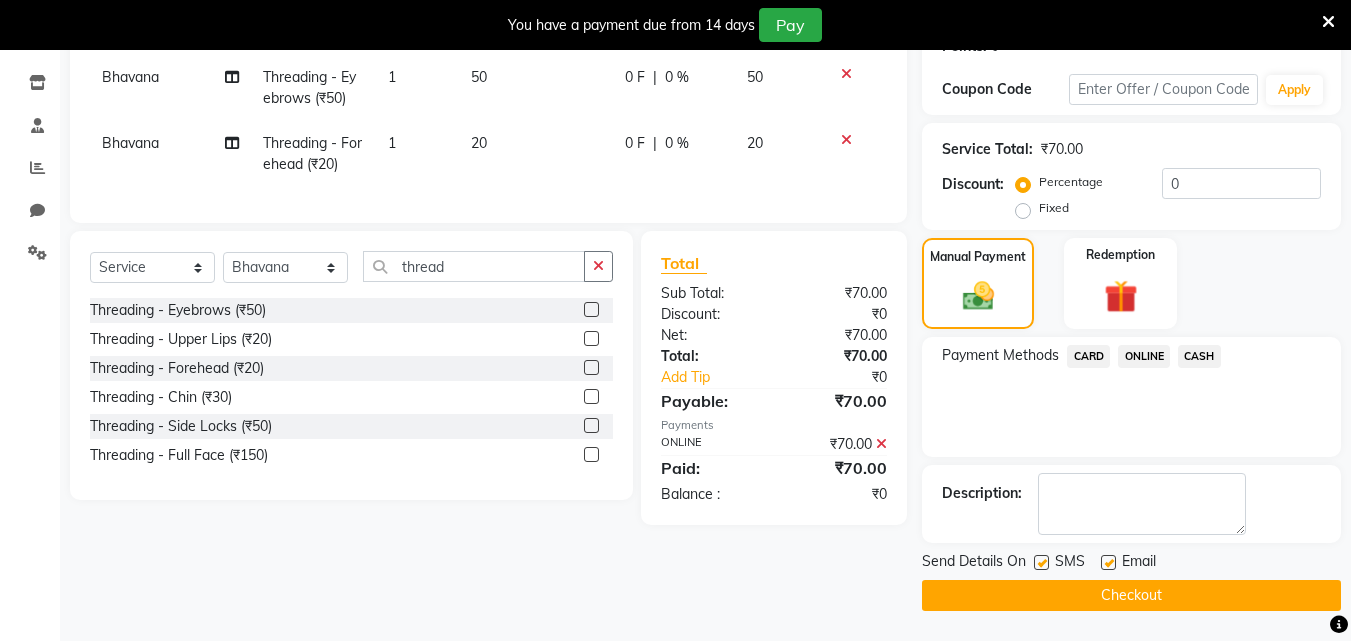 click on "Checkout" 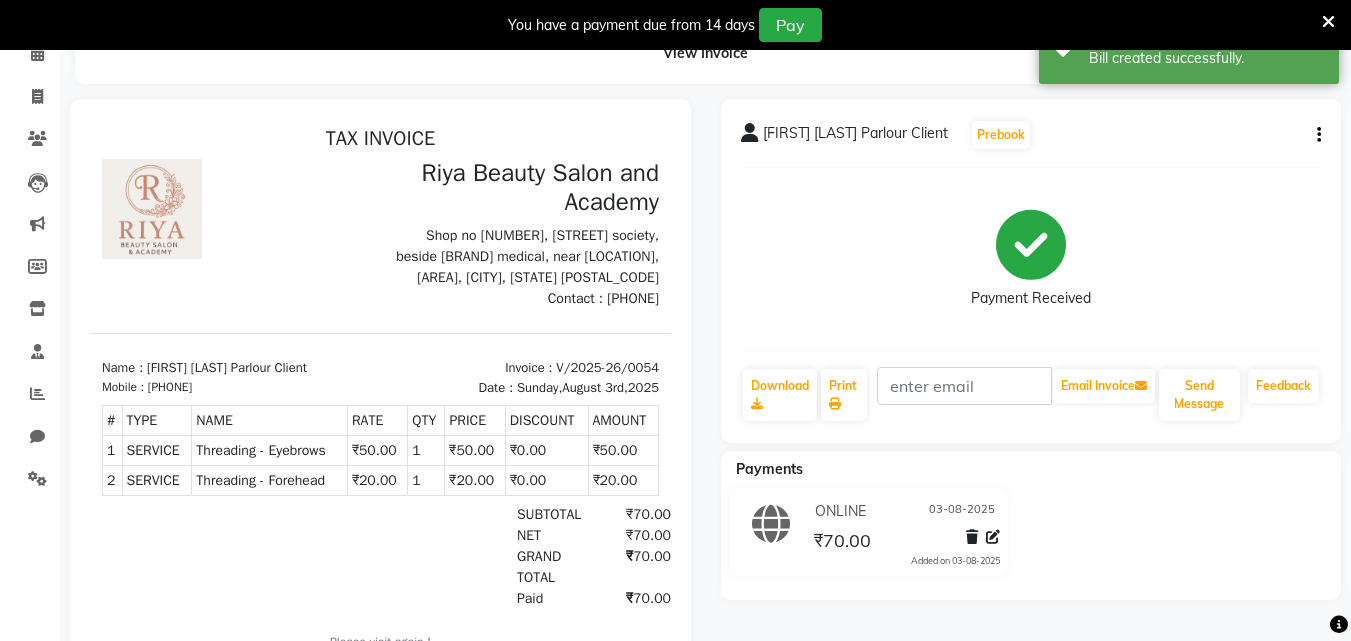 scroll, scrollTop: 0, scrollLeft: 0, axis: both 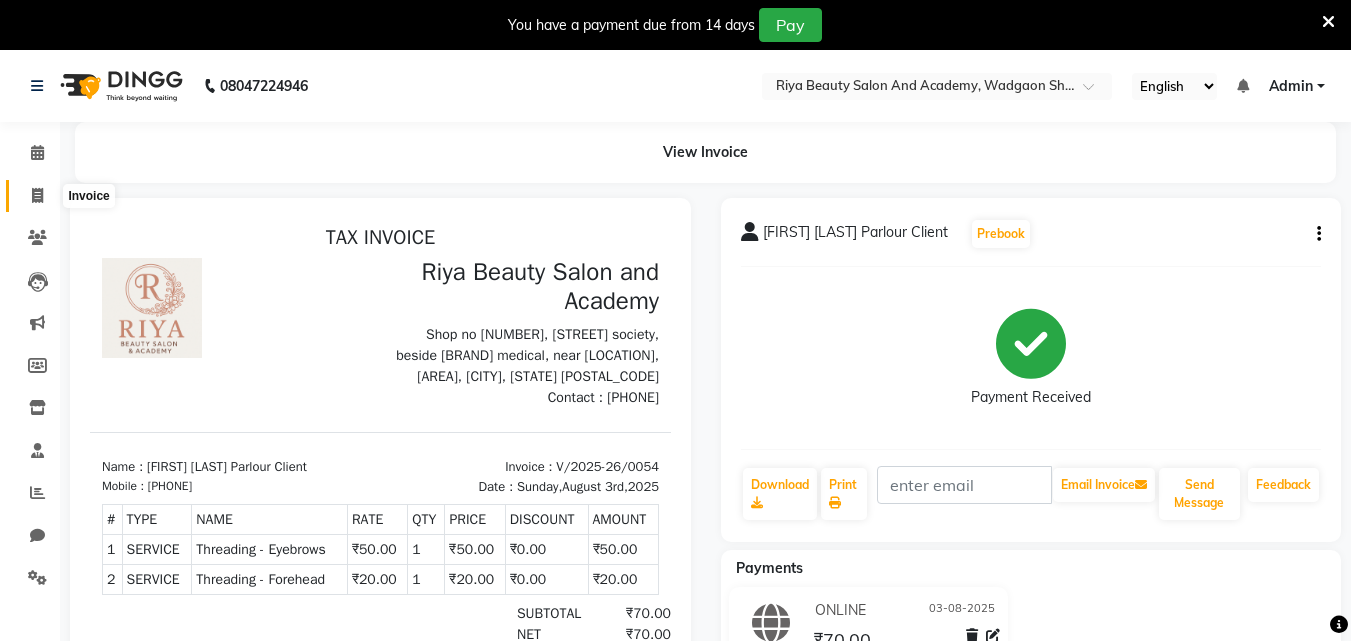 click 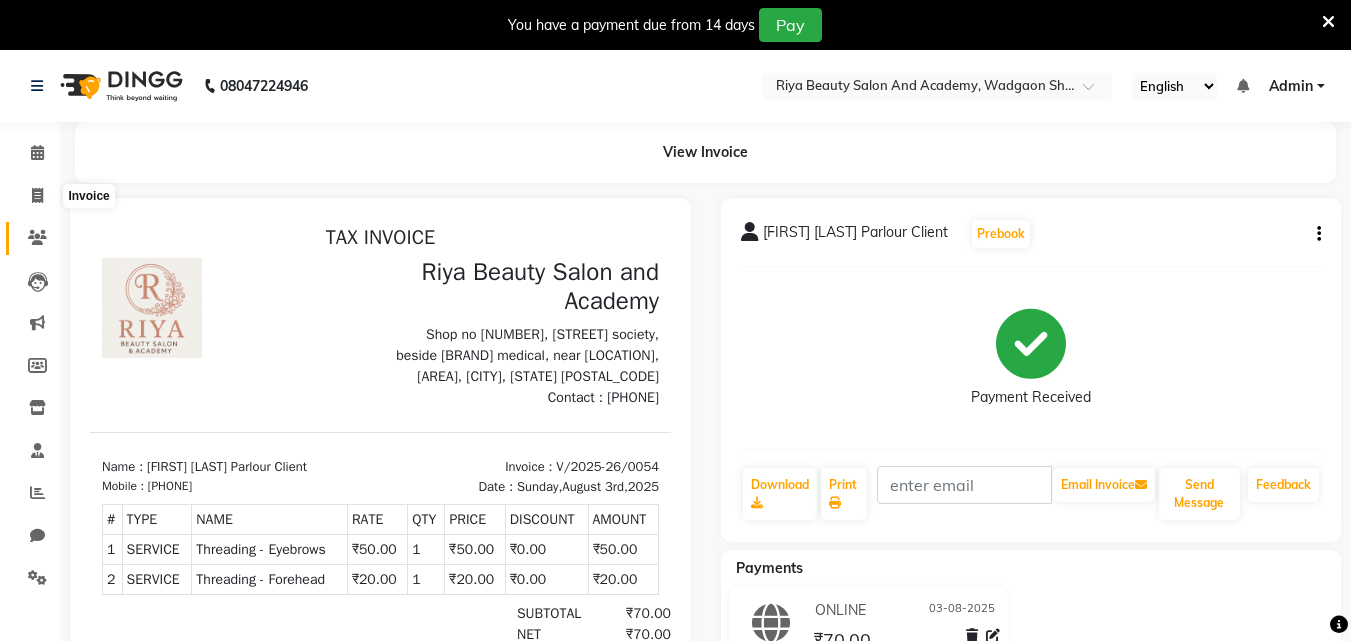 select on "8620" 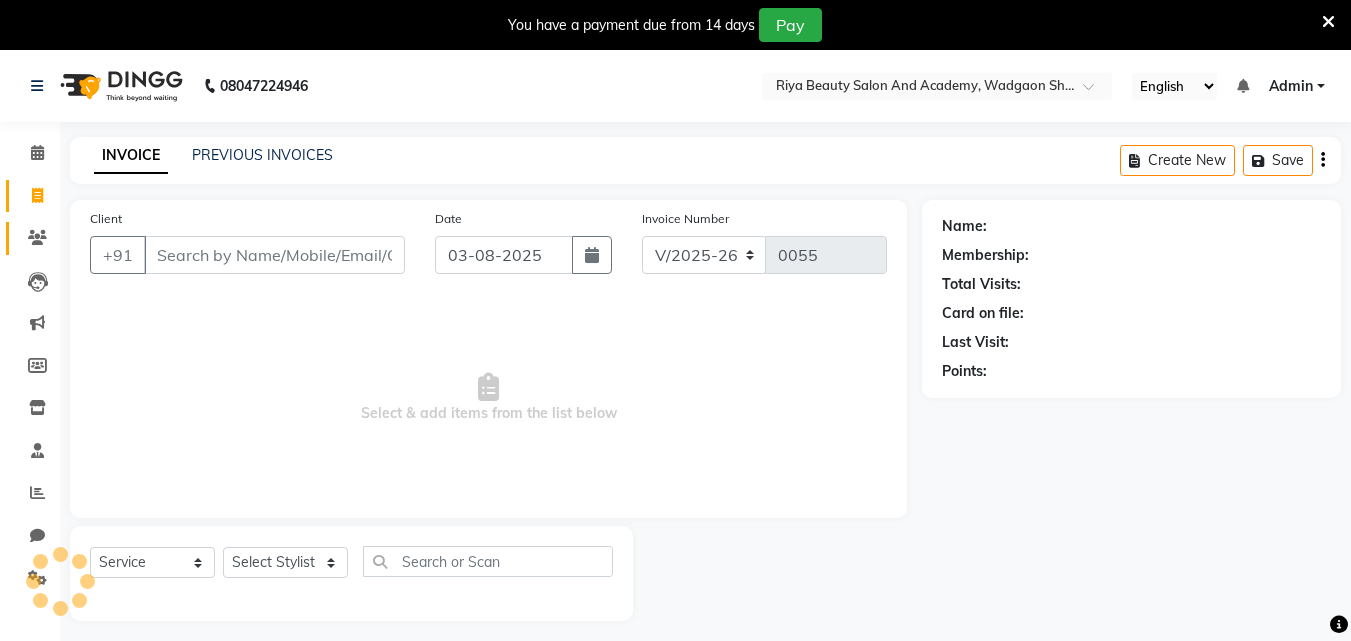 scroll, scrollTop: 50, scrollLeft: 0, axis: vertical 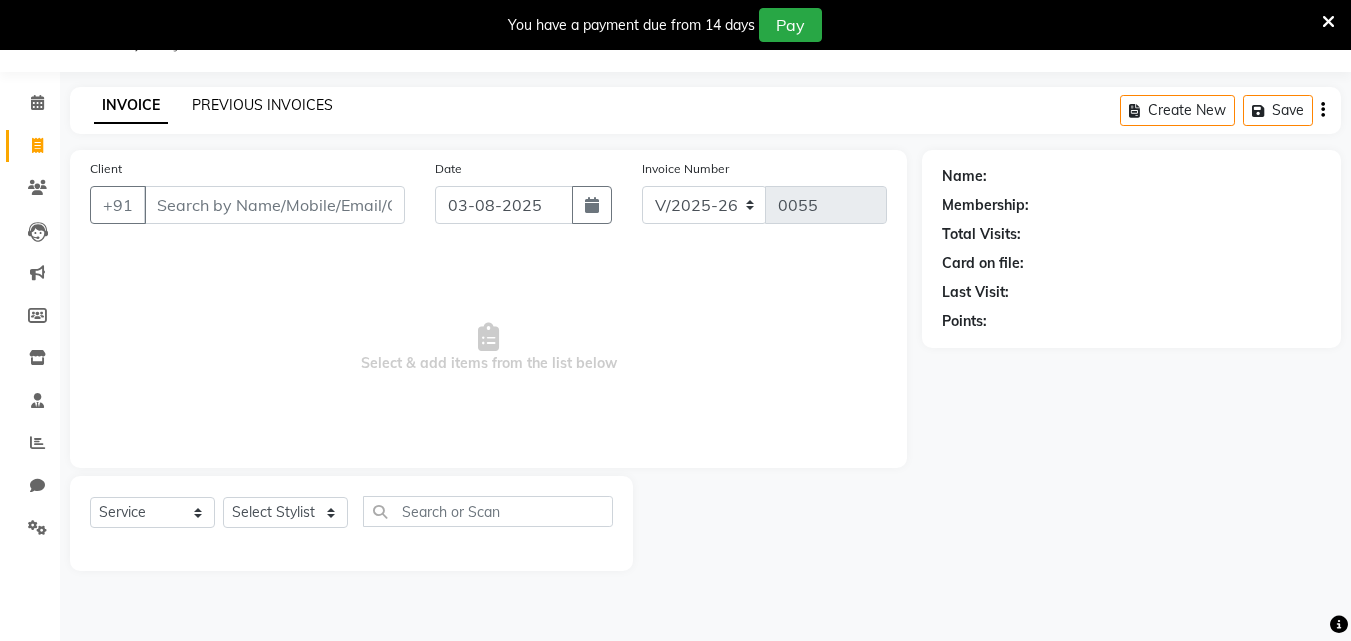 click on "PREVIOUS INVOICES" 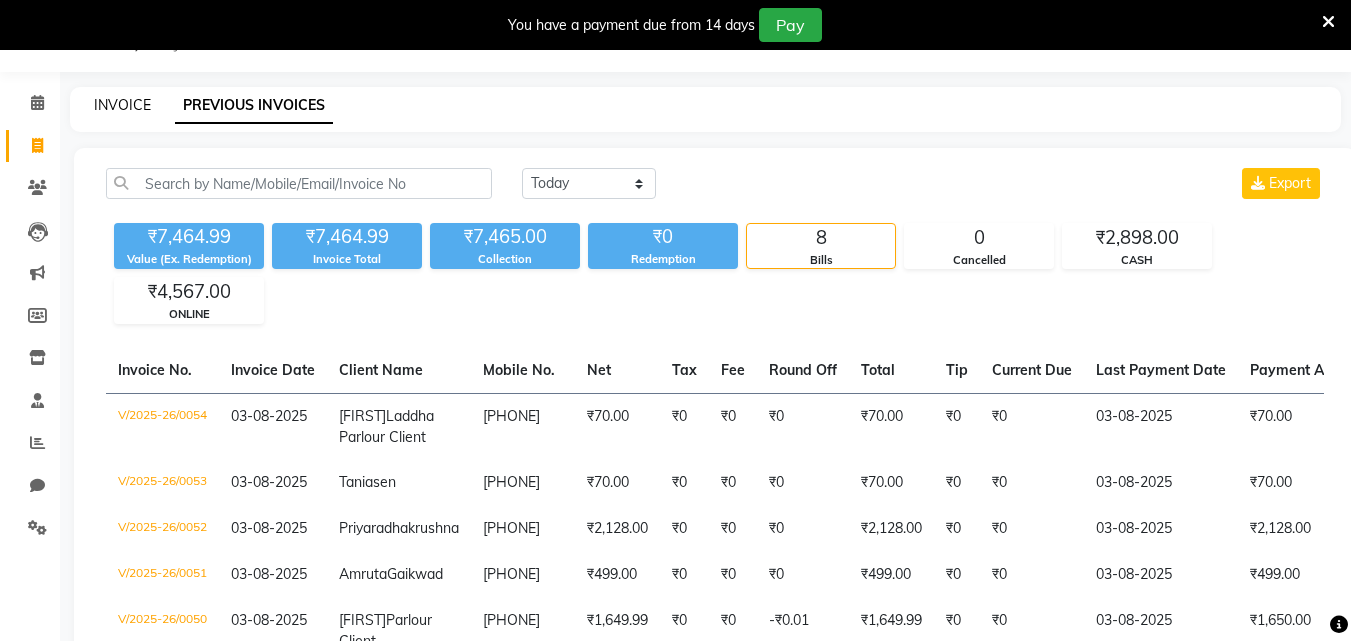 click on "INVOICE" 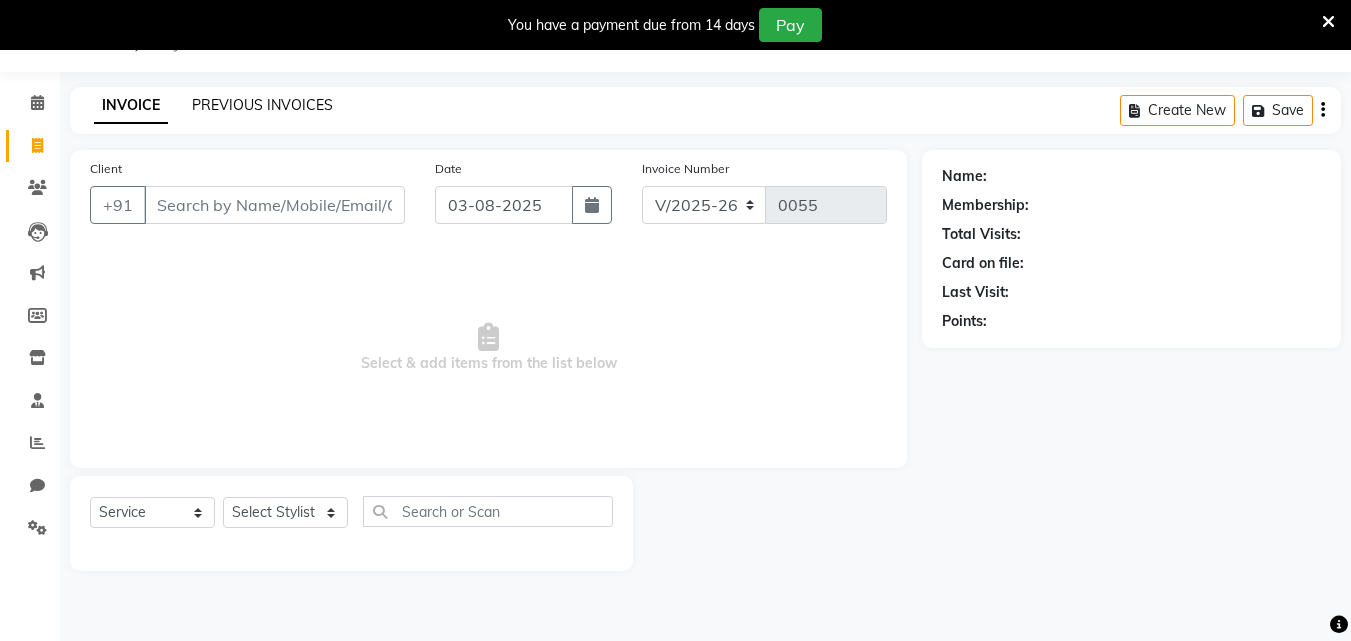 click on "PREVIOUS INVOICES" 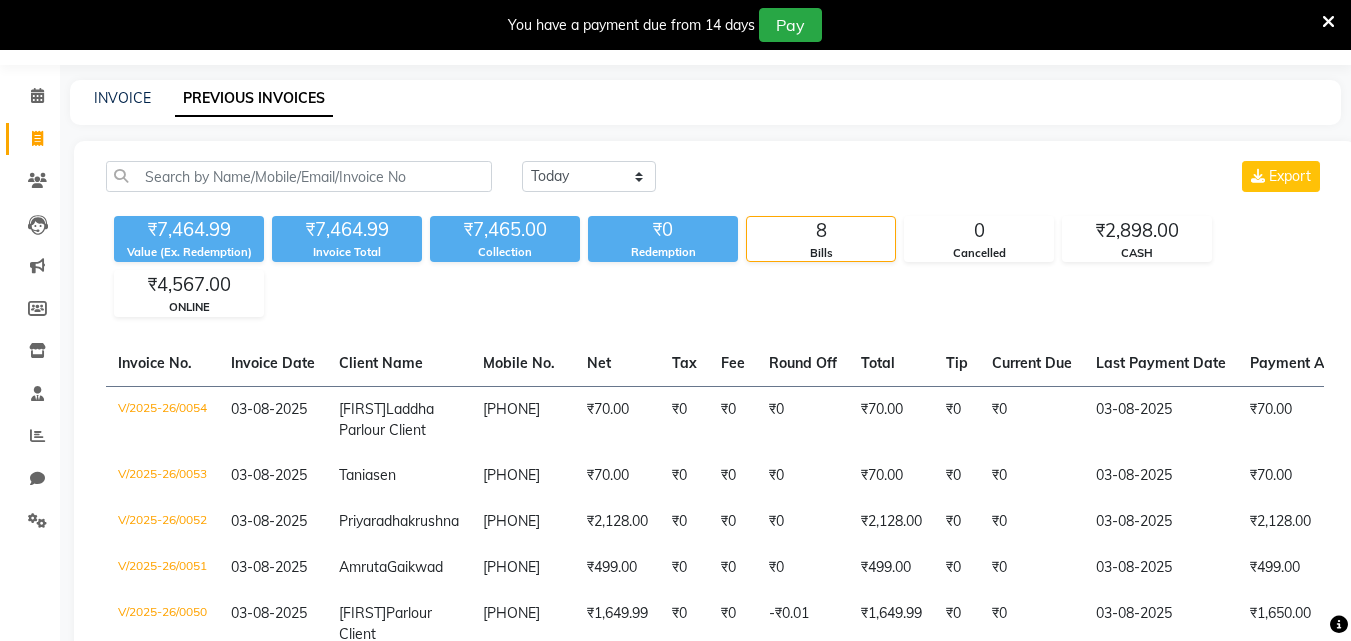 scroll, scrollTop: 0, scrollLeft: 0, axis: both 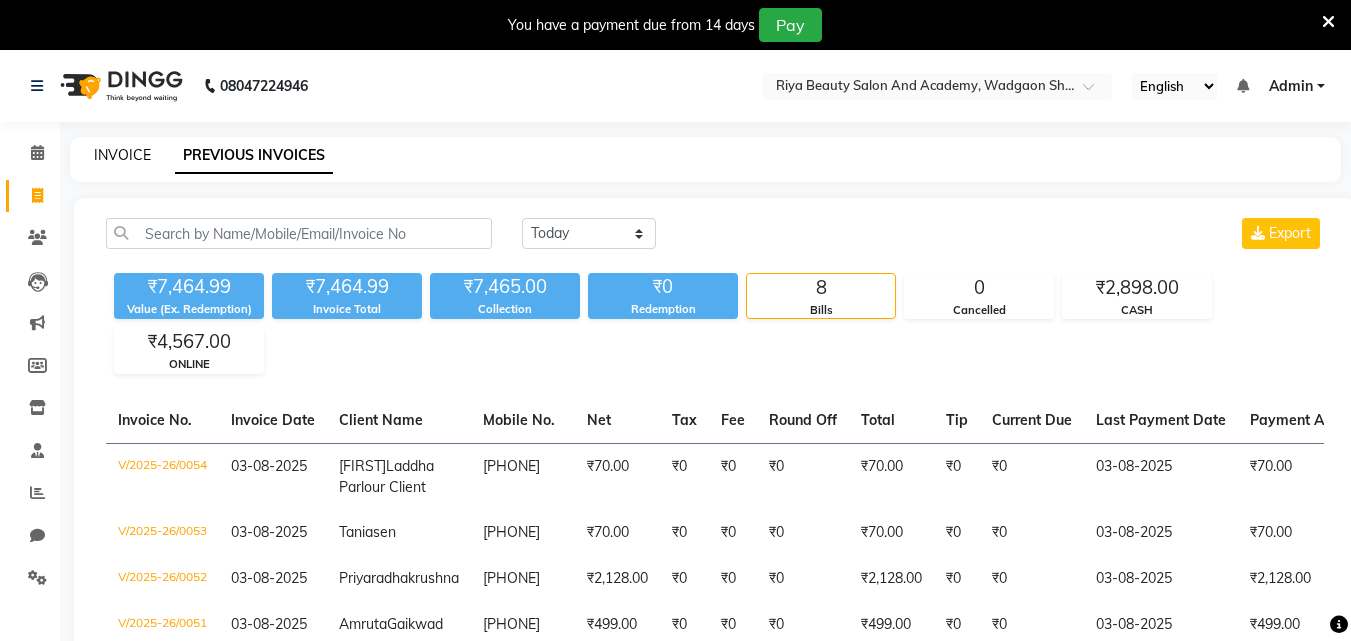click on "INVOICE" 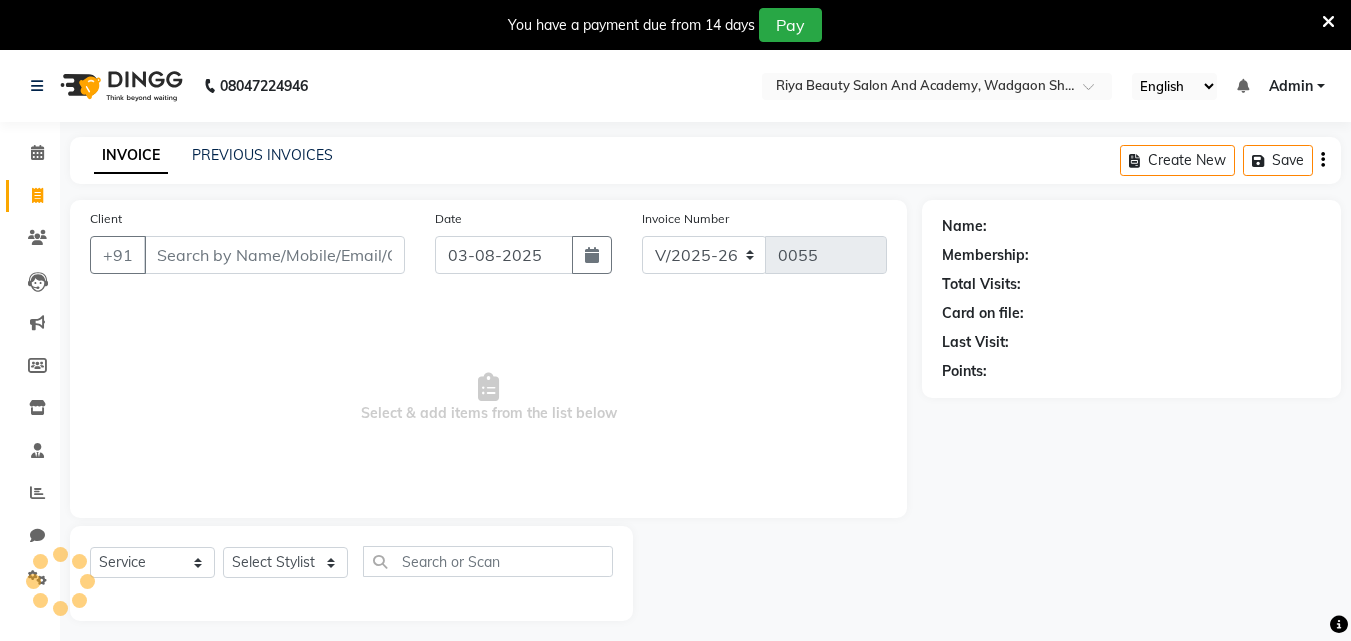 scroll, scrollTop: 50, scrollLeft: 0, axis: vertical 